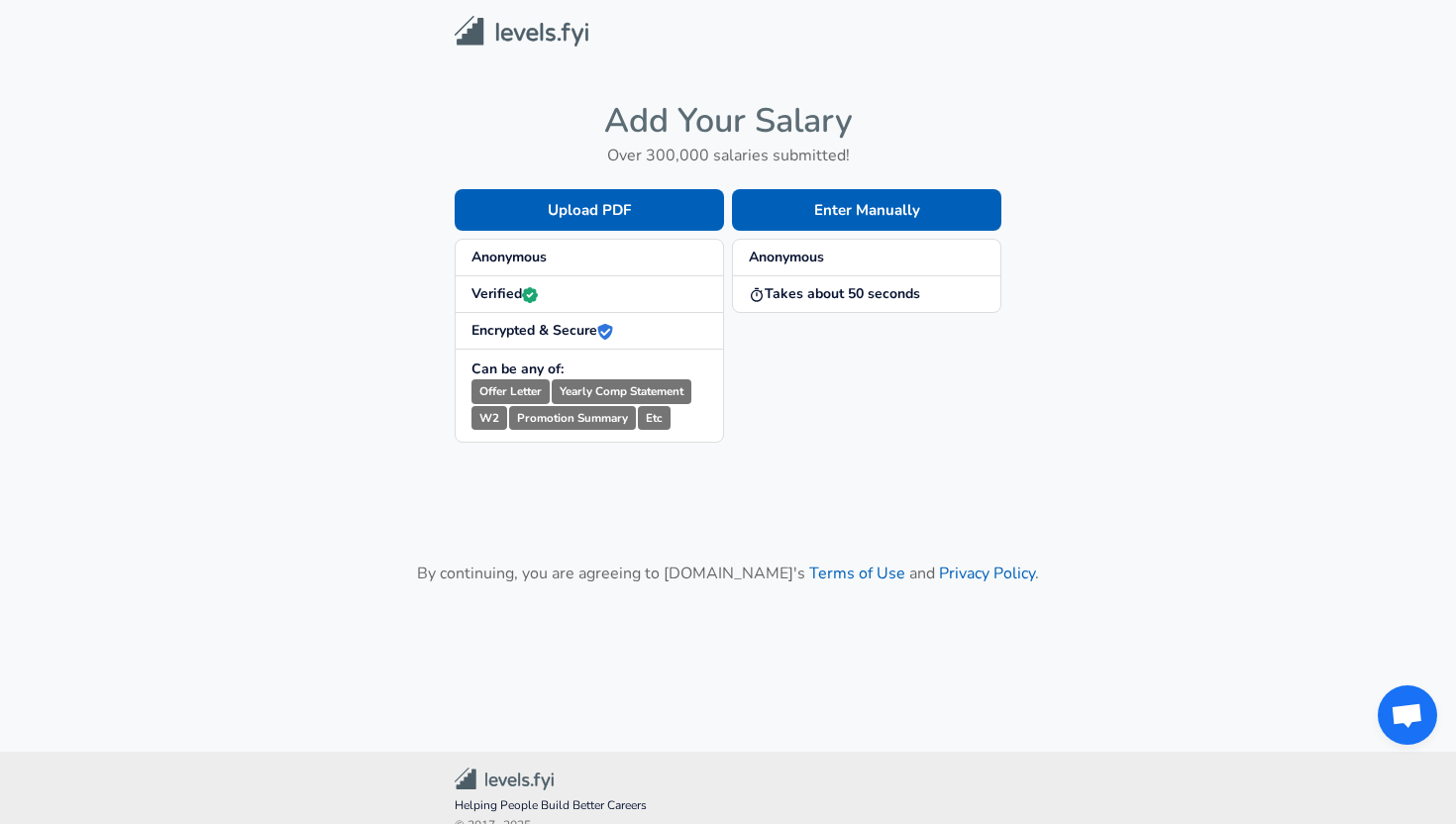 scroll, scrollTop: 0, scrollLeft: 0, axis: both 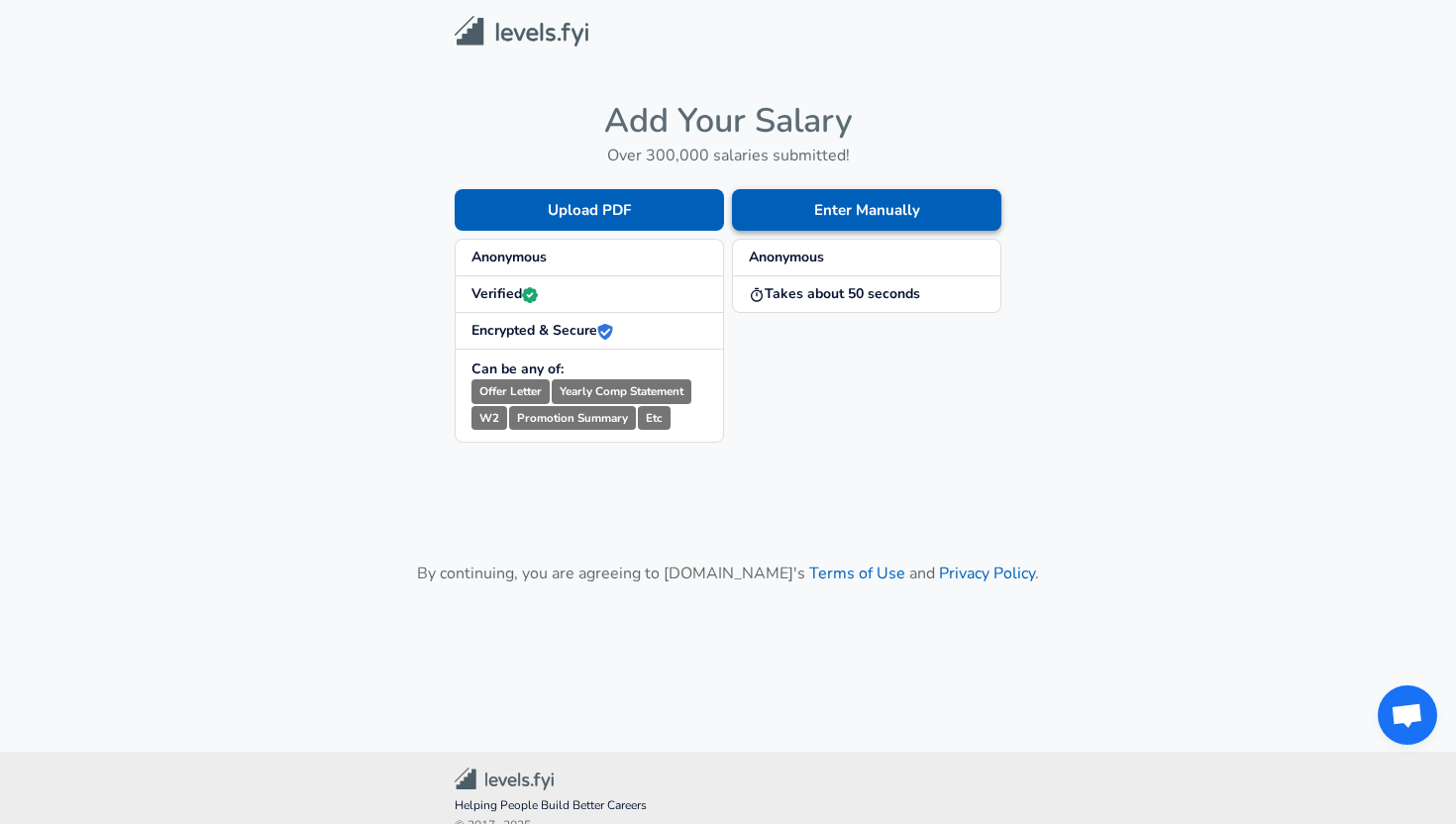 click on "Enter Manually" at bounding box center (867, 210) 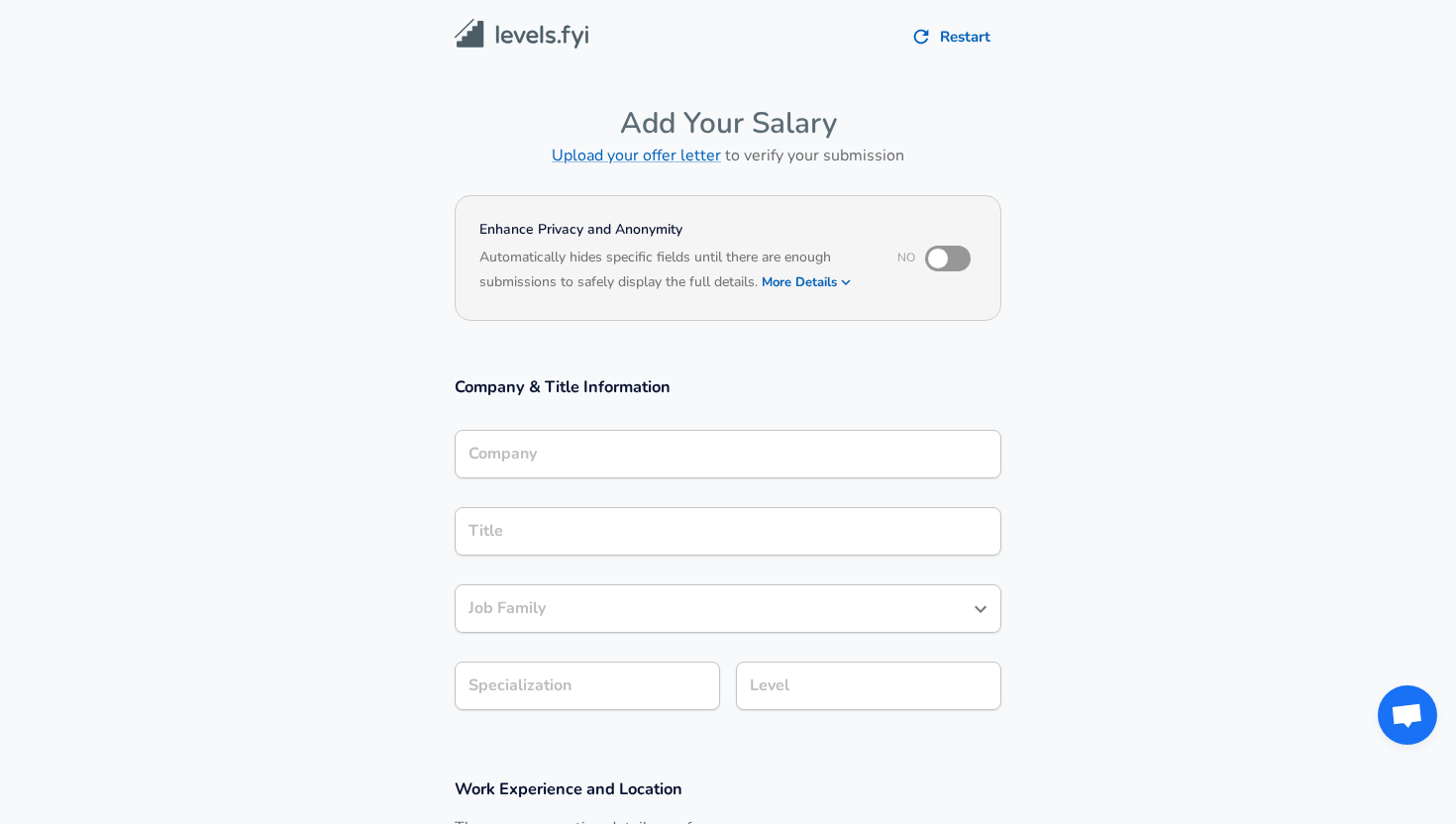 click on "Company" at bounding box center [728, 454] 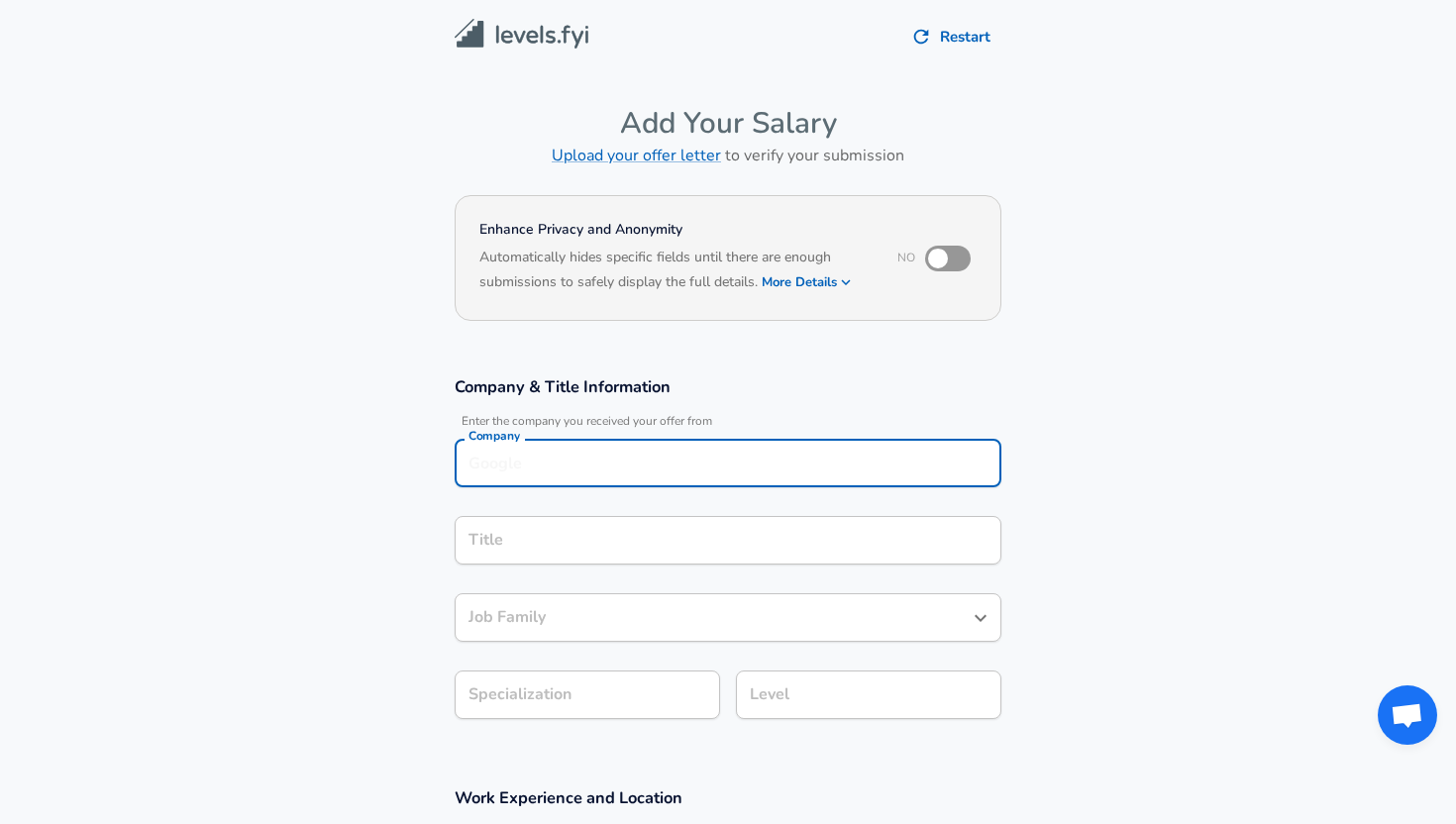 scroll, scrollTop: 20, scrollLeft: 0, axis: vertical 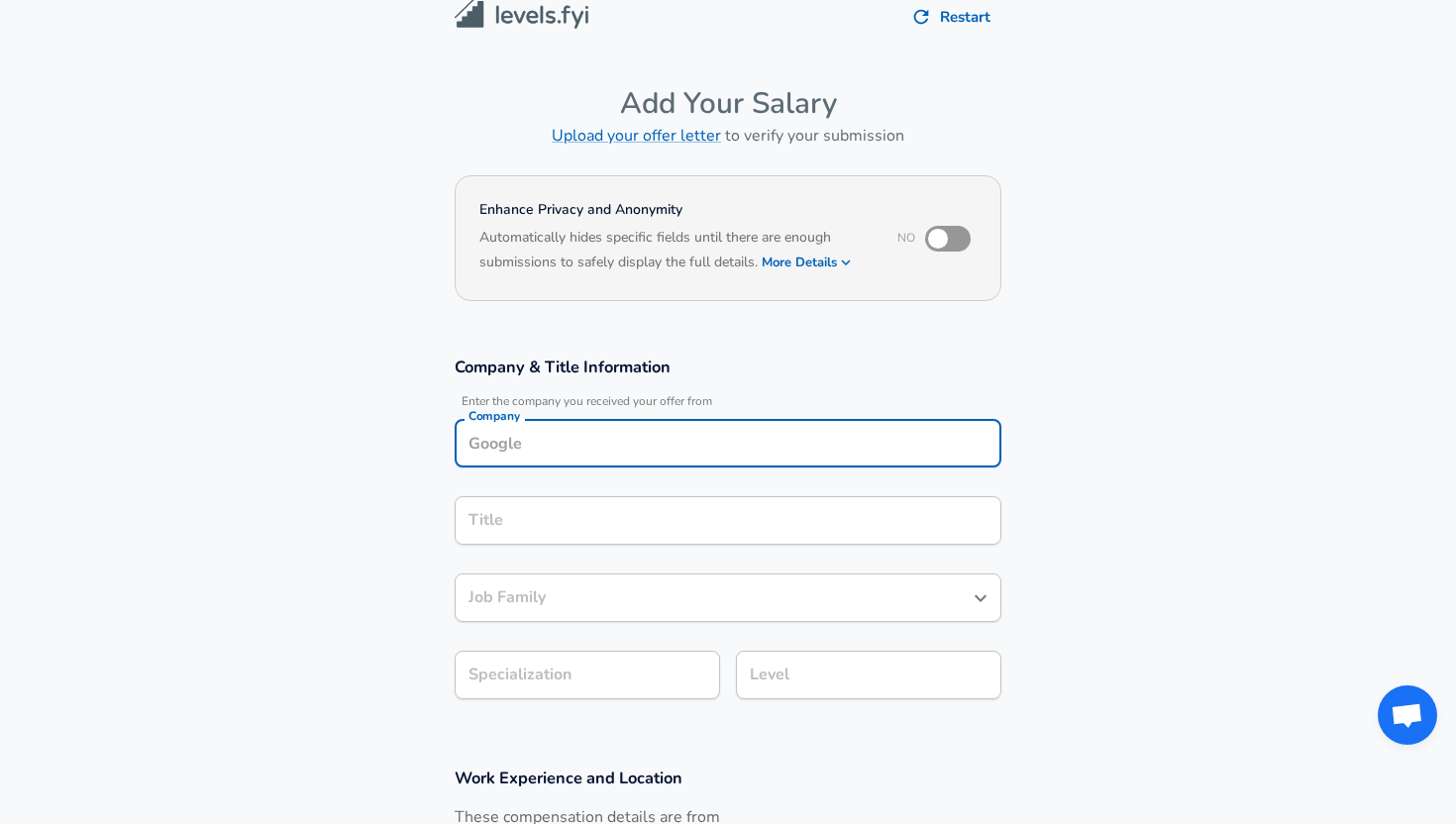 click on "Company" at bounding box center [728, 443] 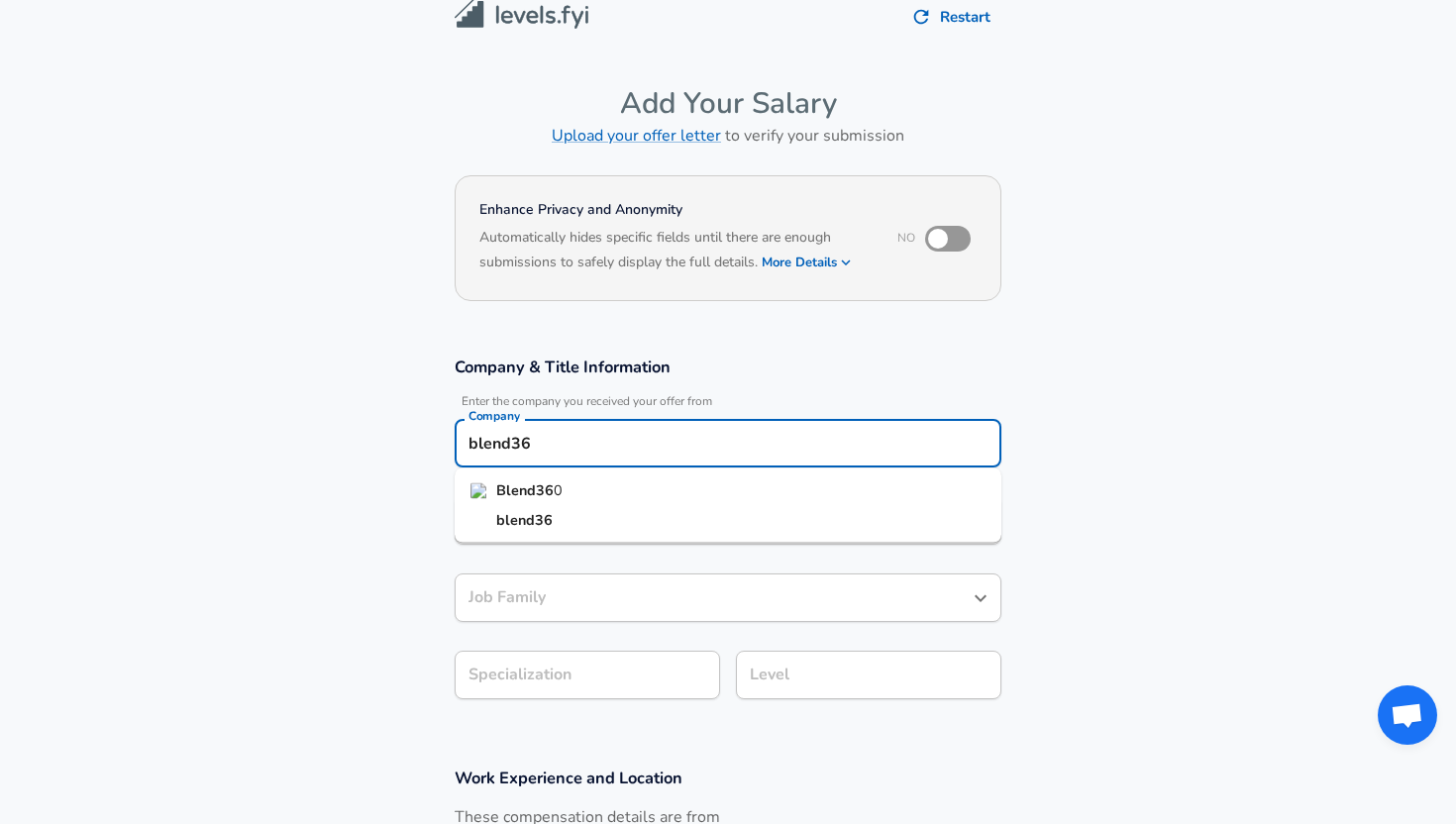 click on "0" at bounding box center (558, 490) 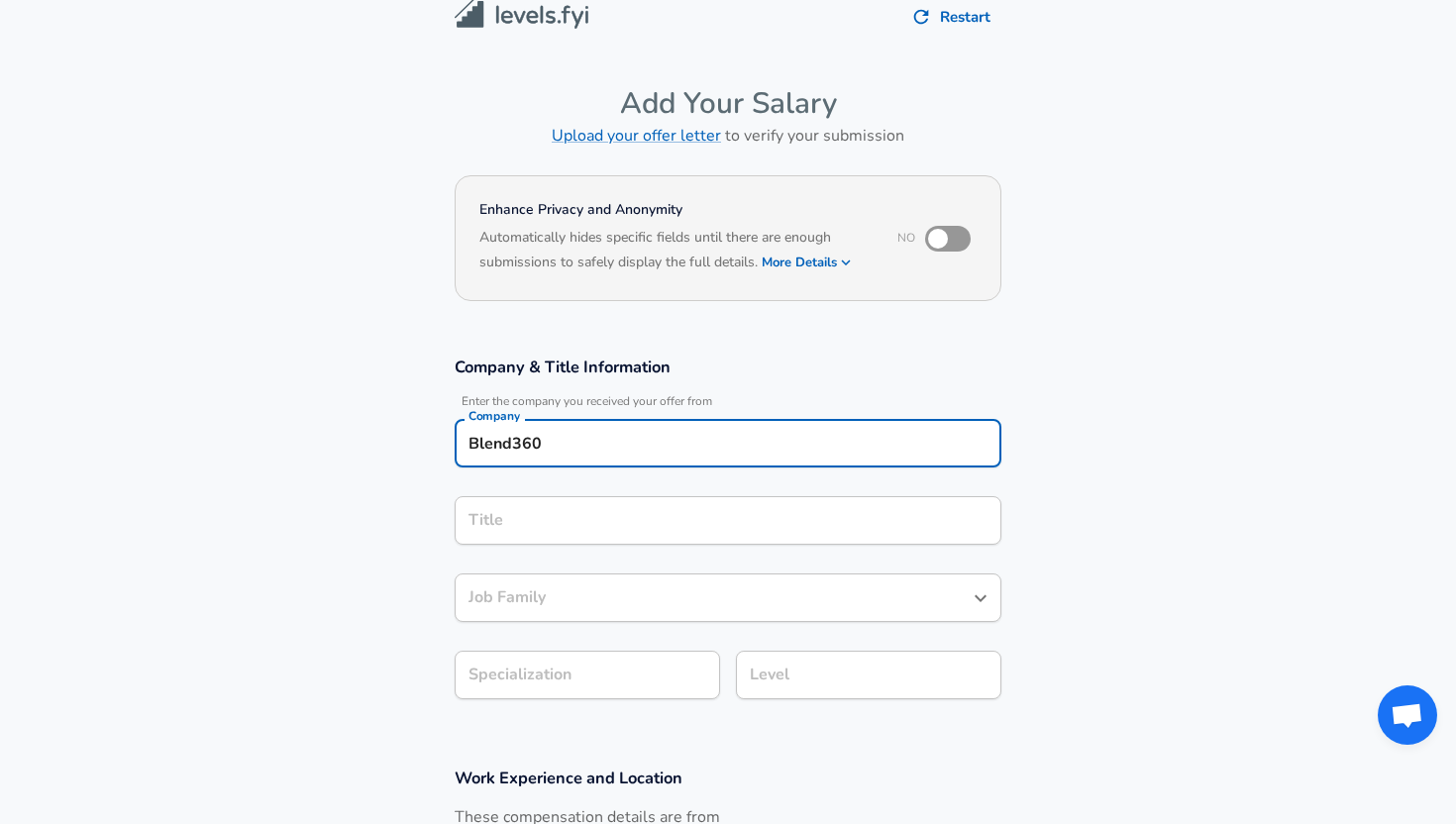 type on "Blend360" 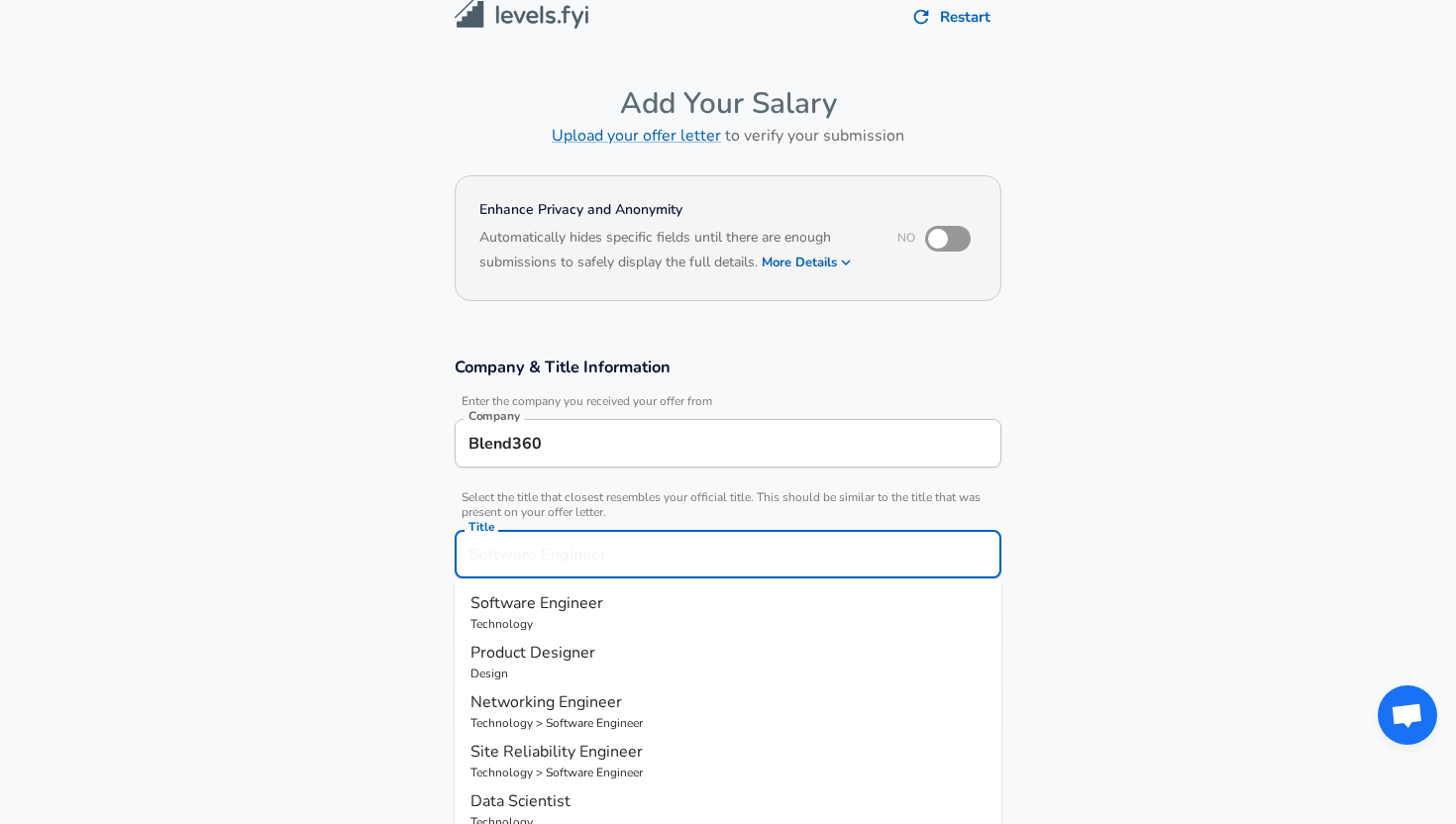 scroll, scrollTop: 59, scrollLeft: 0, axis: vertical 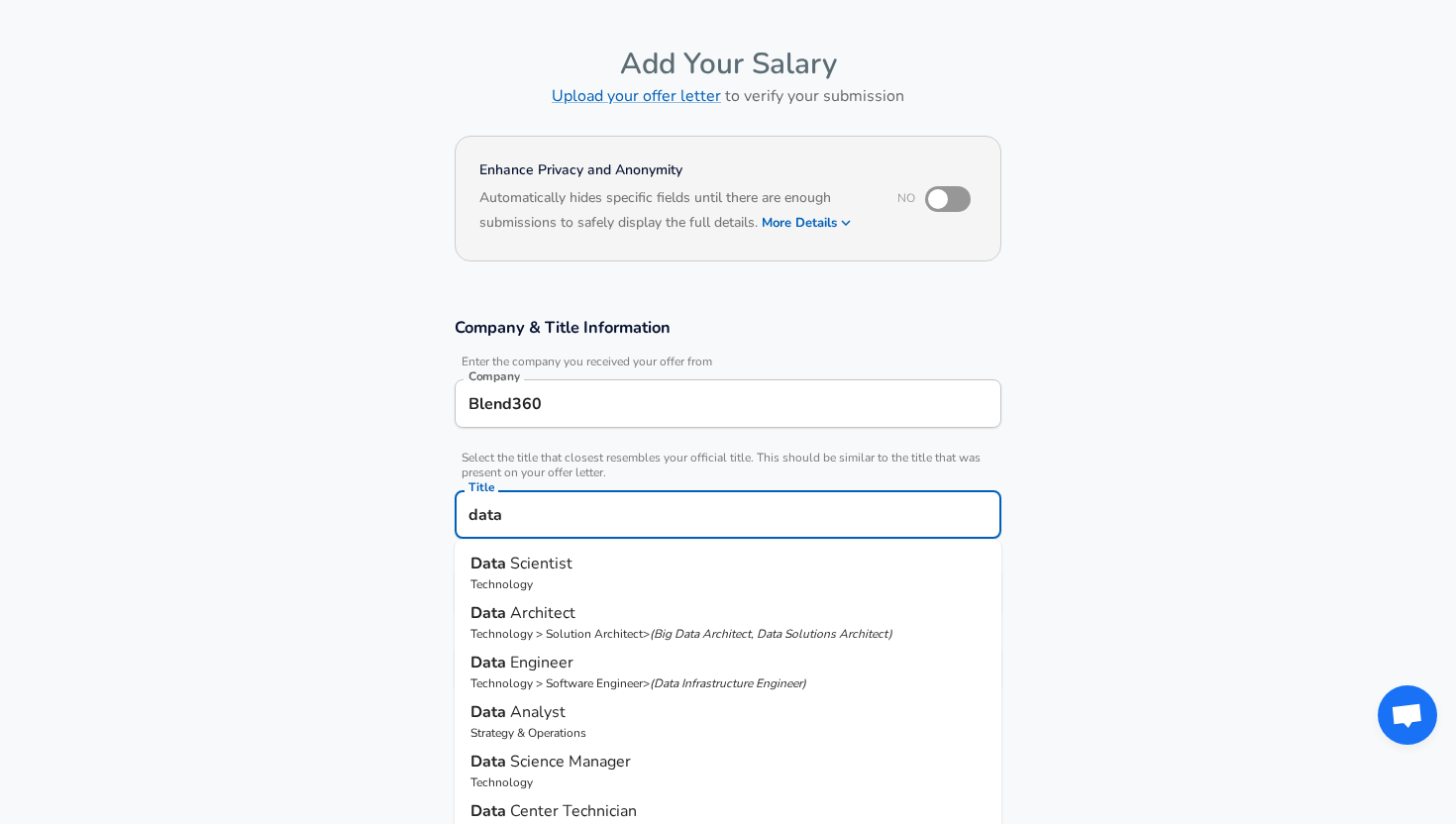click on "Engineer" at bounding box center [542, 663] 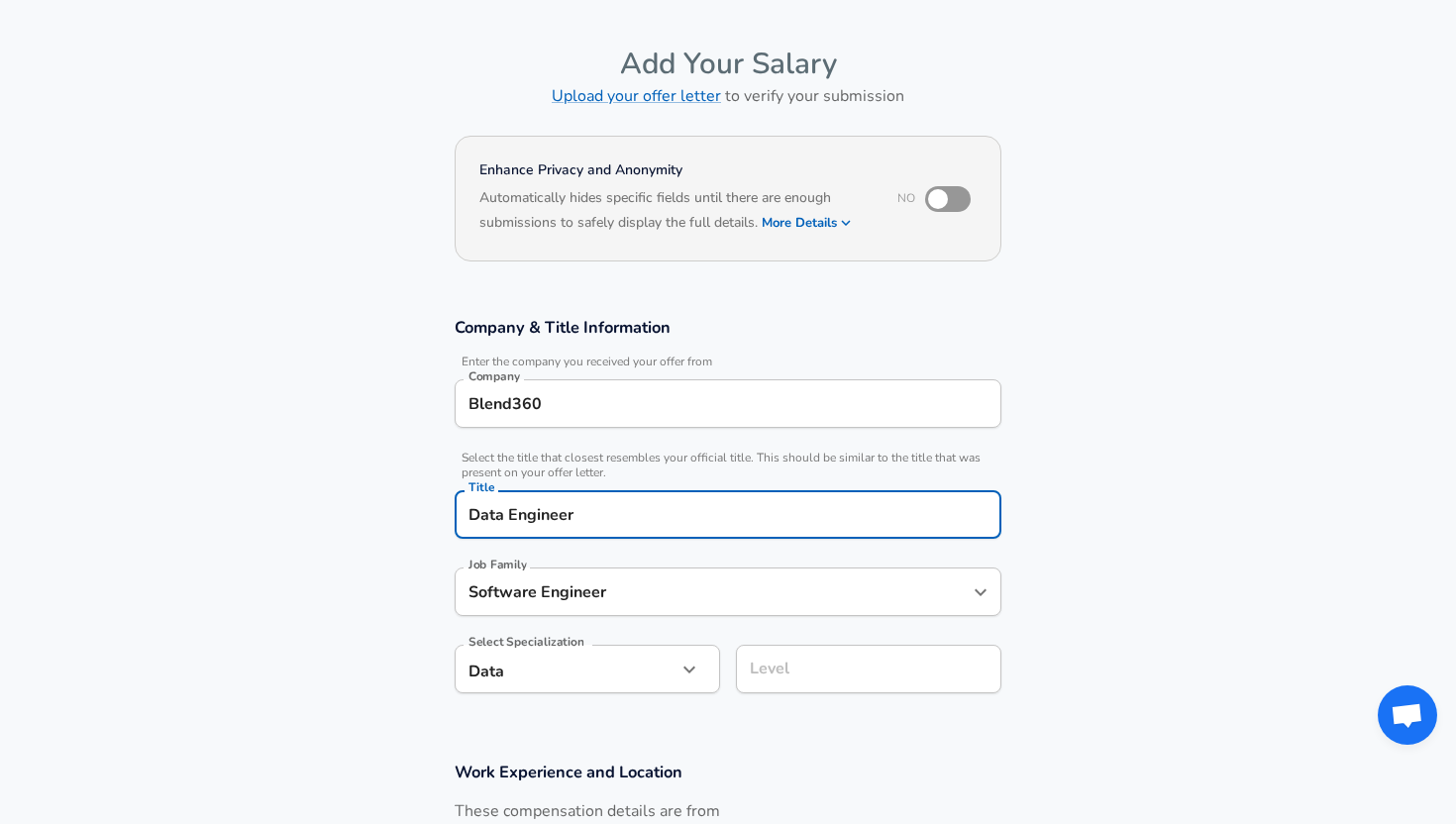 type on "Data Engineer" 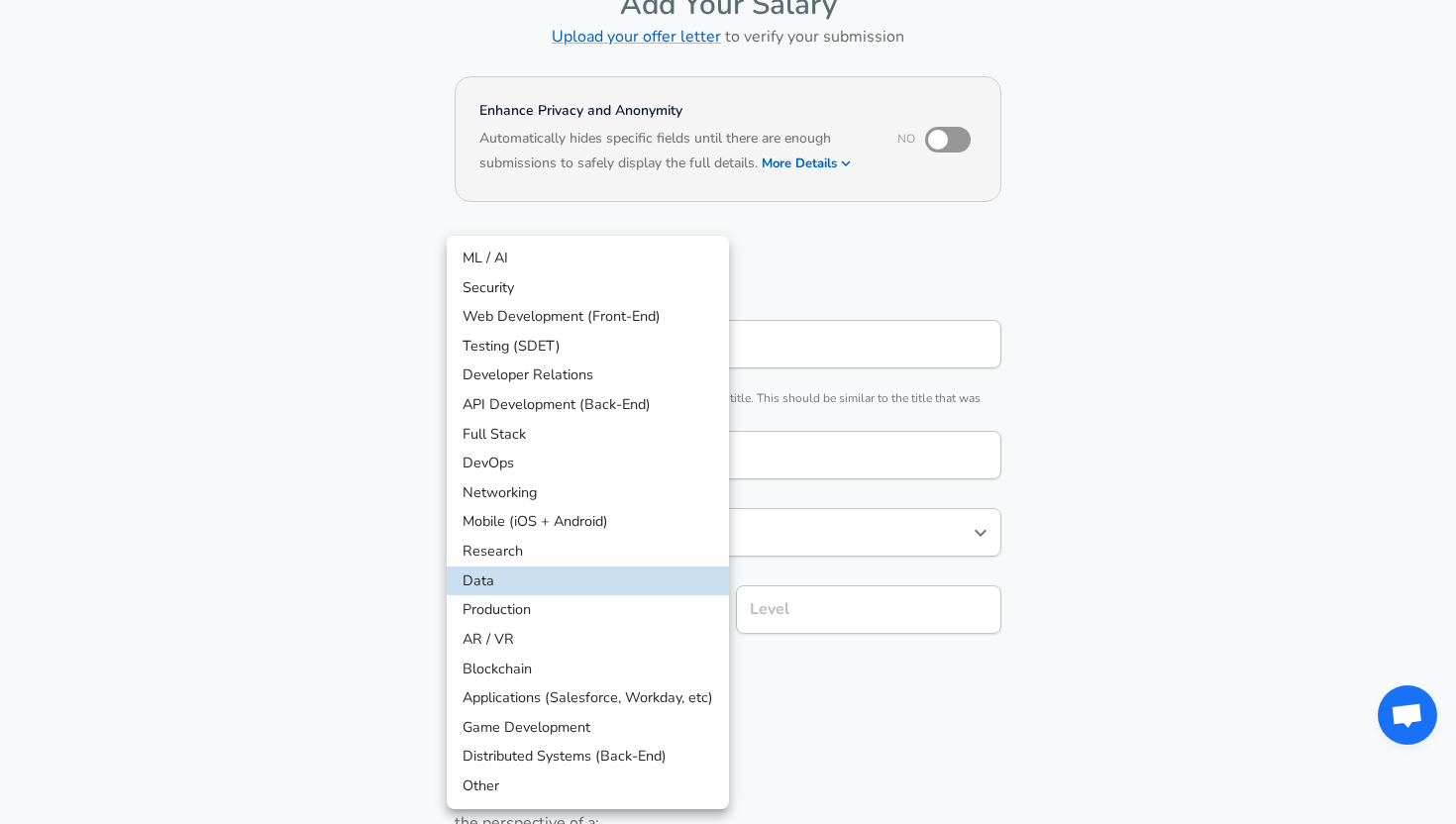 click at bounding box center (728, 412) 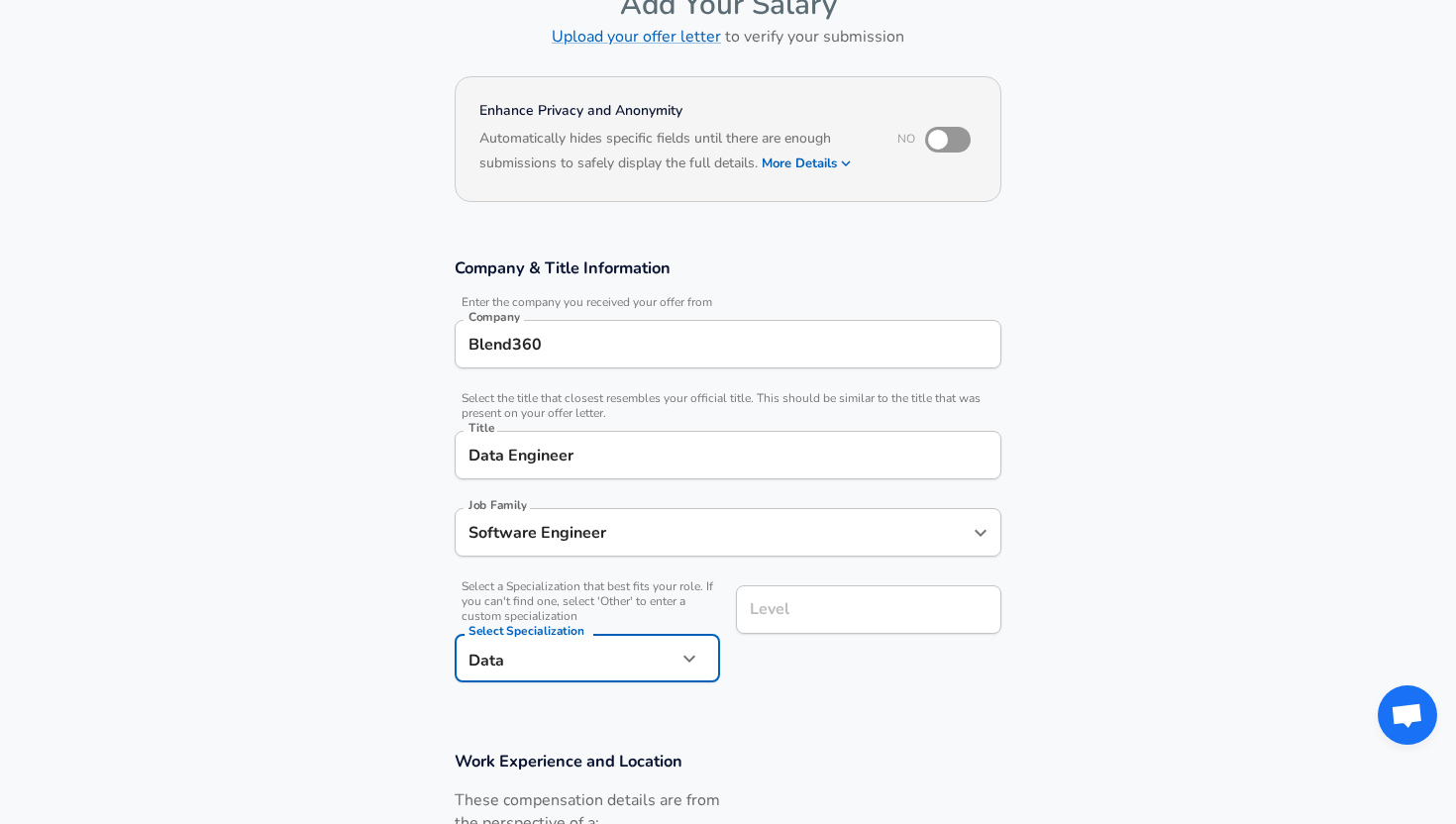 click on "Level" at bounding box center [869, 609] 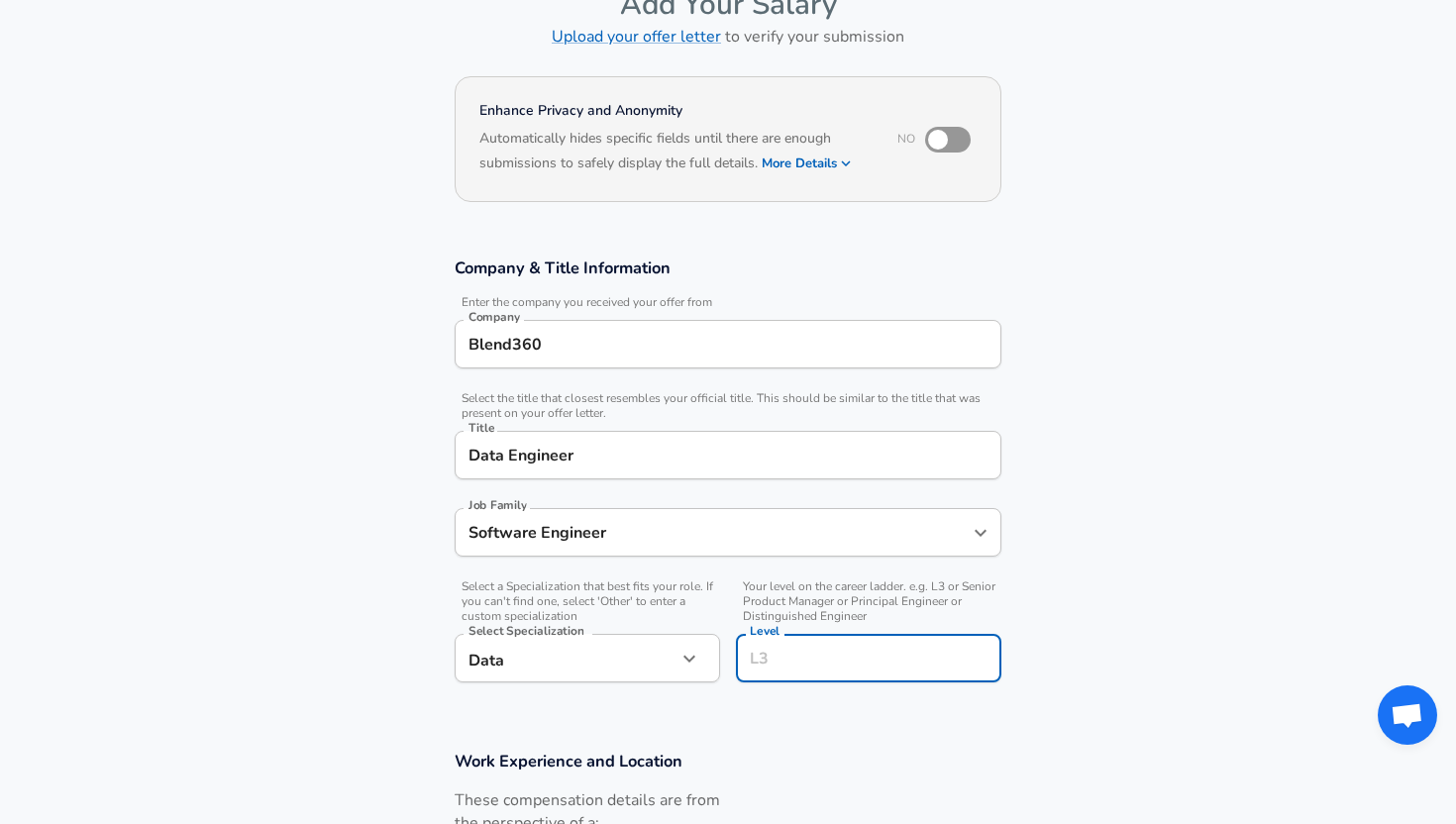 scroll, scrollTop: 158, scrollLeft: 0, axis: vertical 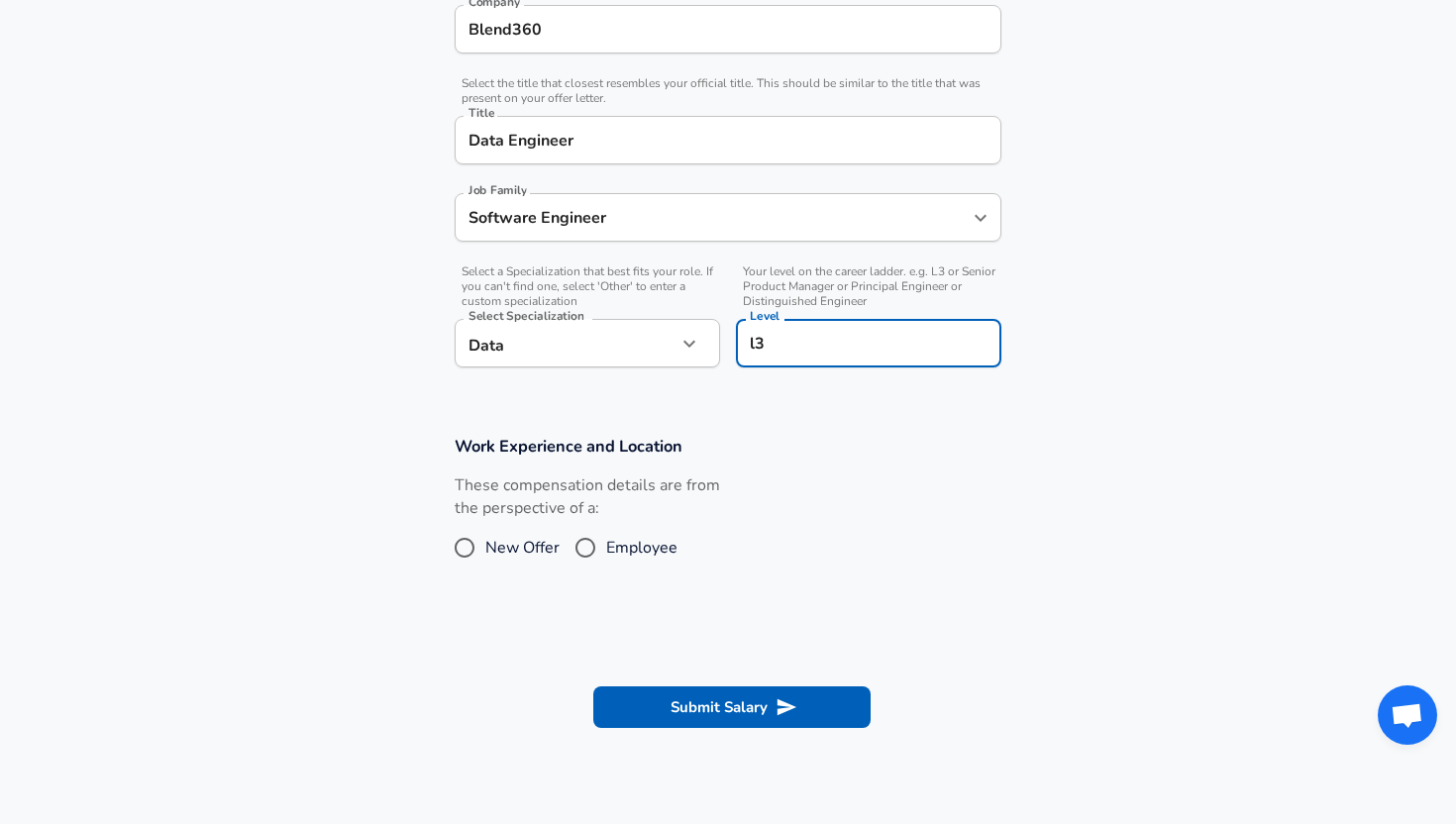 type on "l3" 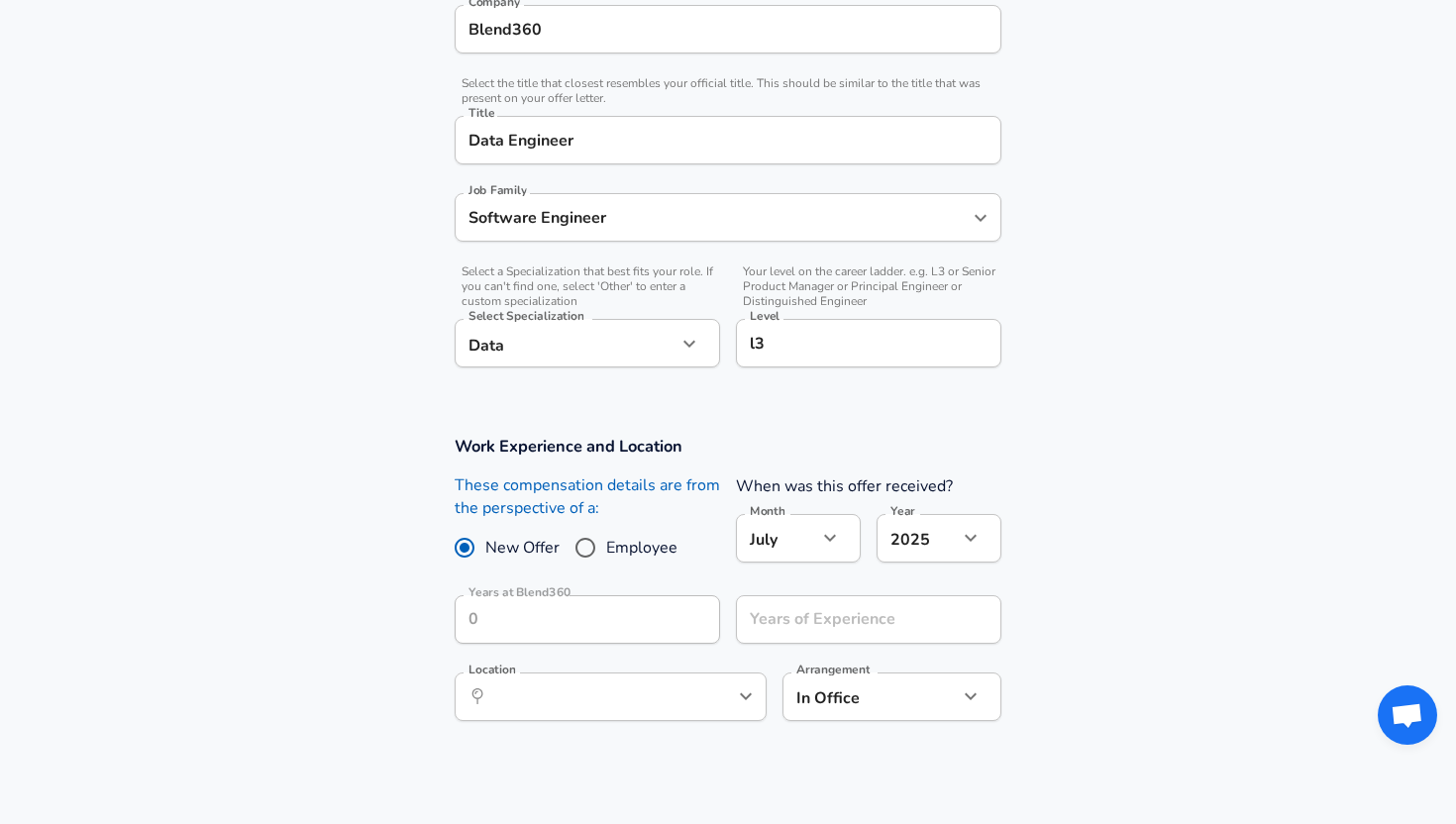 scroll, scrollTop: 0, scrollLeft: 0, axis: both 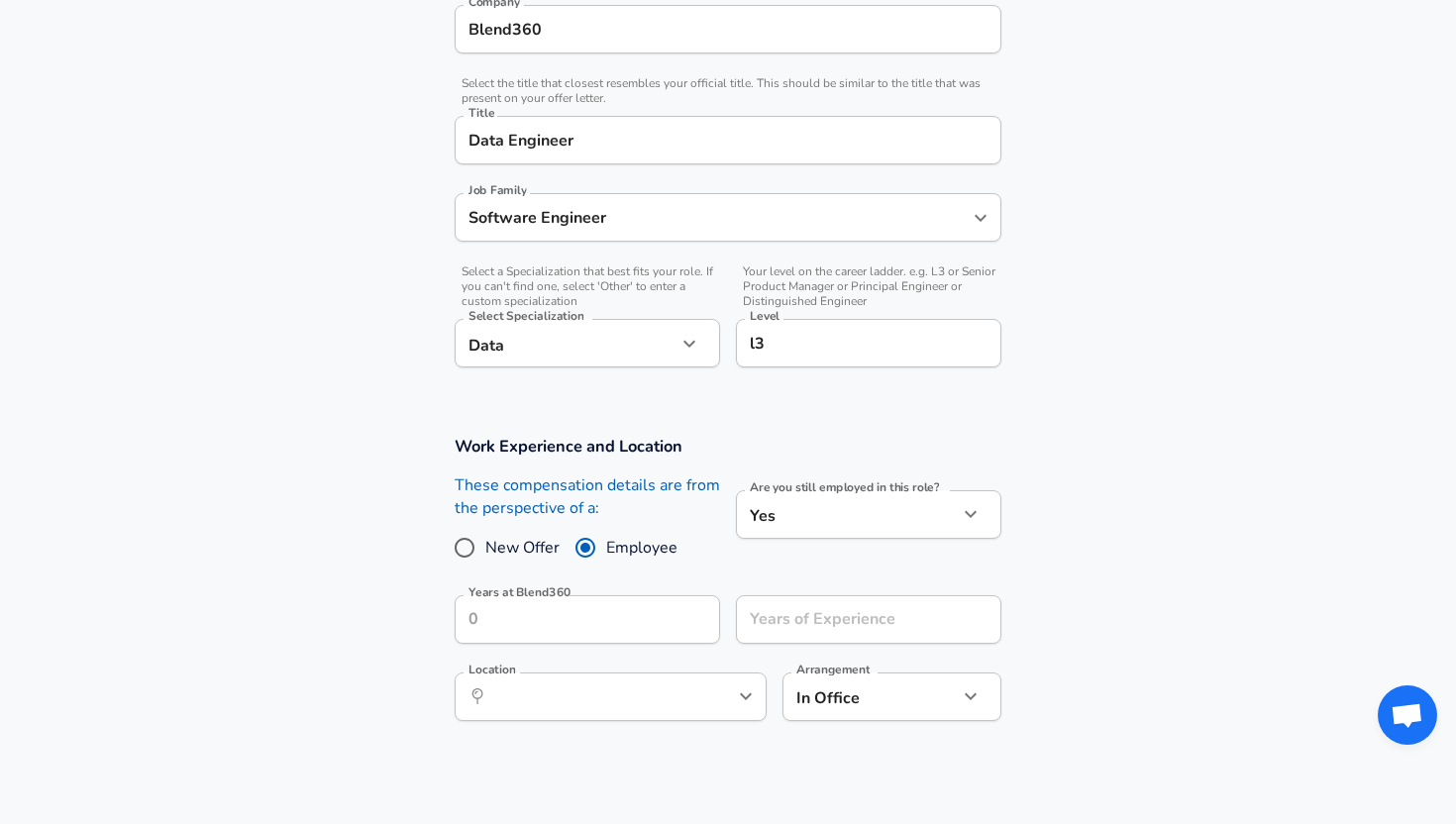 click on "Restart Add Your Salary Upload your offer letter   to verify your submission Enhance Privacy and Anonymity No Automatically hides specific fields until there are enough submissions to safely display the full details.   More Details Based on your submission and the data points that we have already collected, we will automatically hide and anonymize specific fields if there aren't enough data points to remain sufficiently anonymous. Company & Title Information   Enter the company you received your offer from Company Blend360 Company   Select the title that closest resembles your official title. This should be similar to the title that was present on your offer letter. Title Data Engineer Title Job Family Software Engineer Job Family   Select a Specialization that best fits your role. If you can't find one, select 'Other' to enter a custom specialization Select Specialization Data Data Select Specialization   Level l3 Level Work Experience and Location These compensation details are from the perspective of a:" at bounding box center (728, -22) 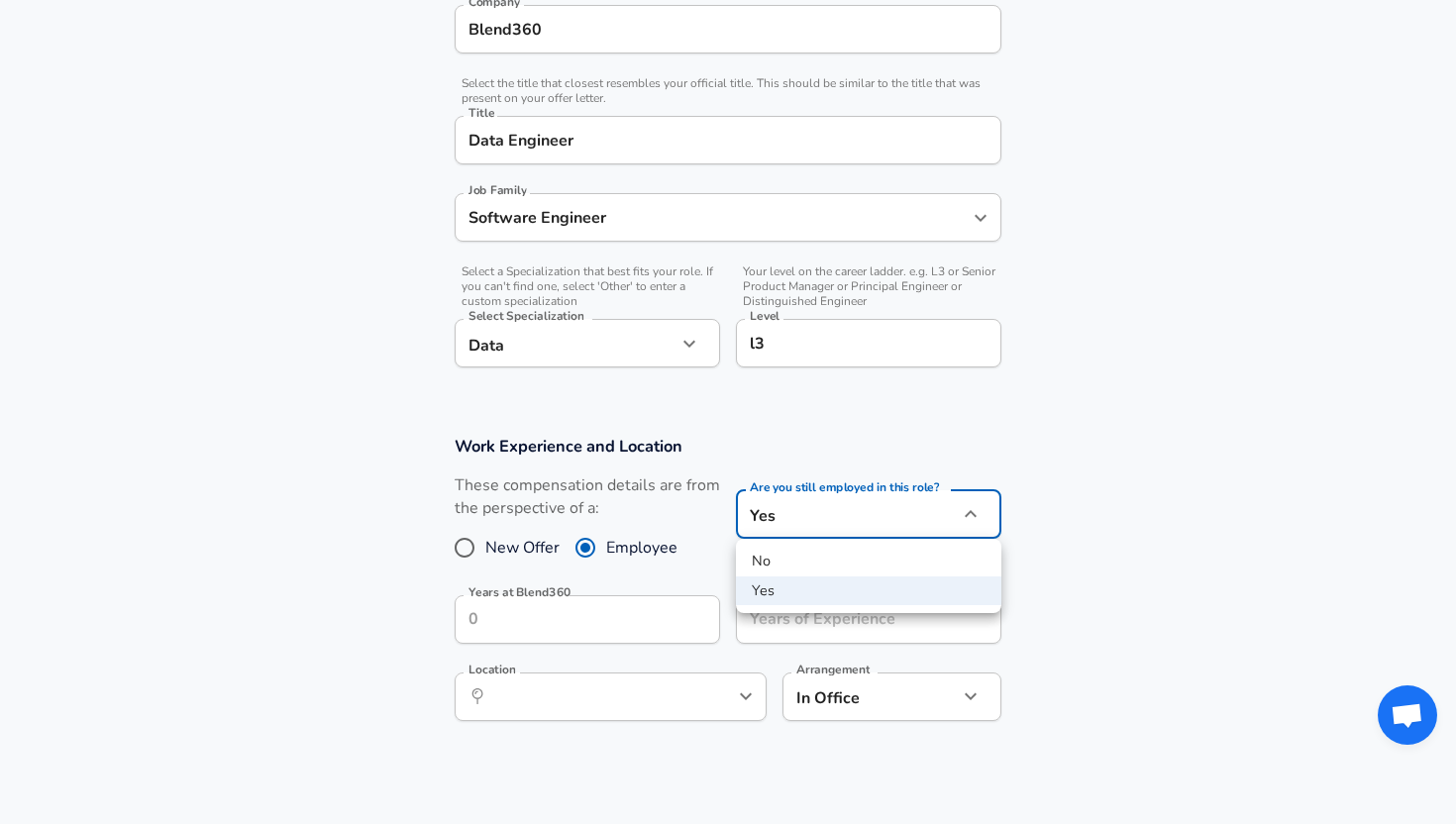 click at bounding box center (728, 412) 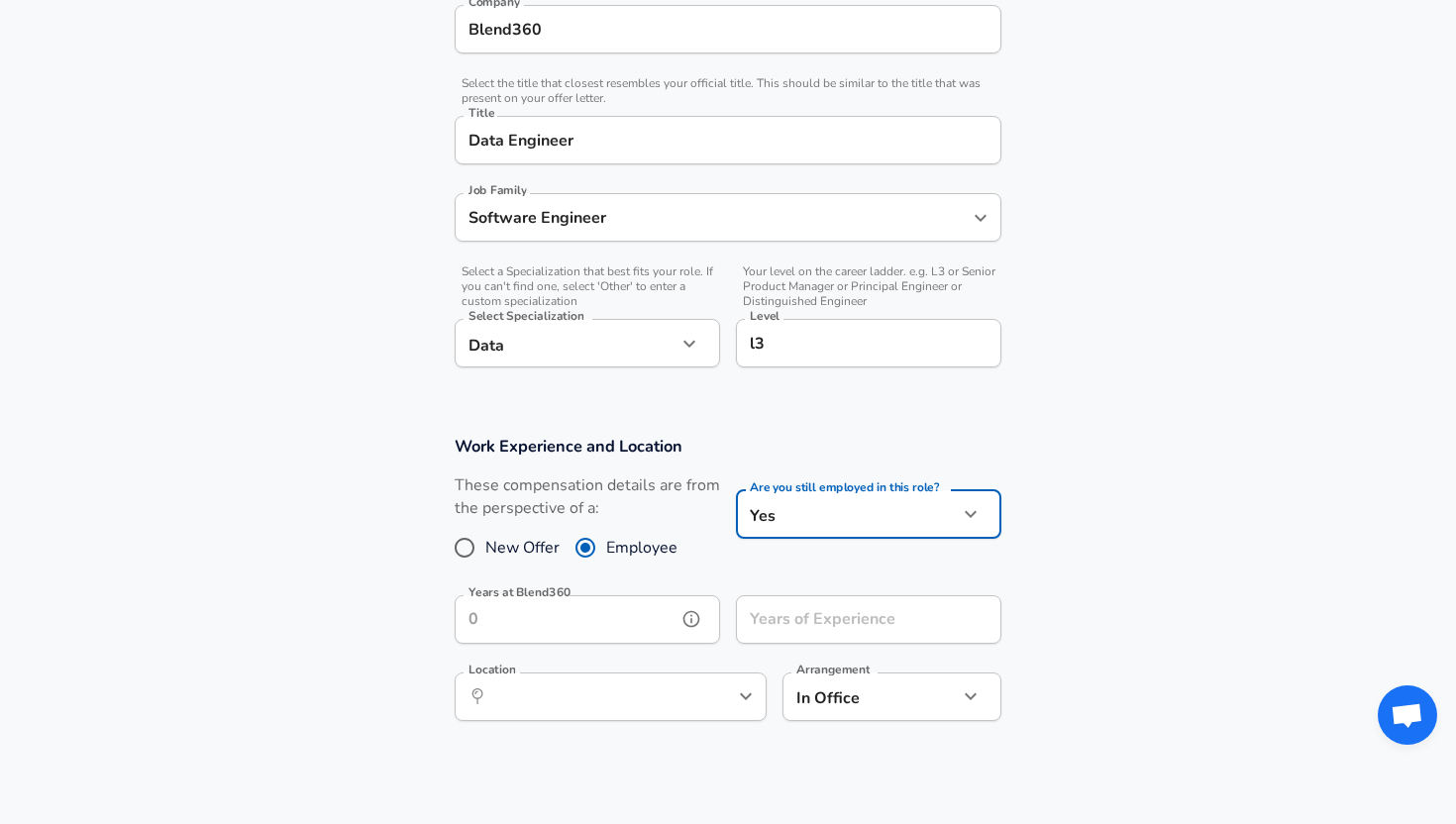 click on "Years at Blend360" at bounding box center (566, 619) 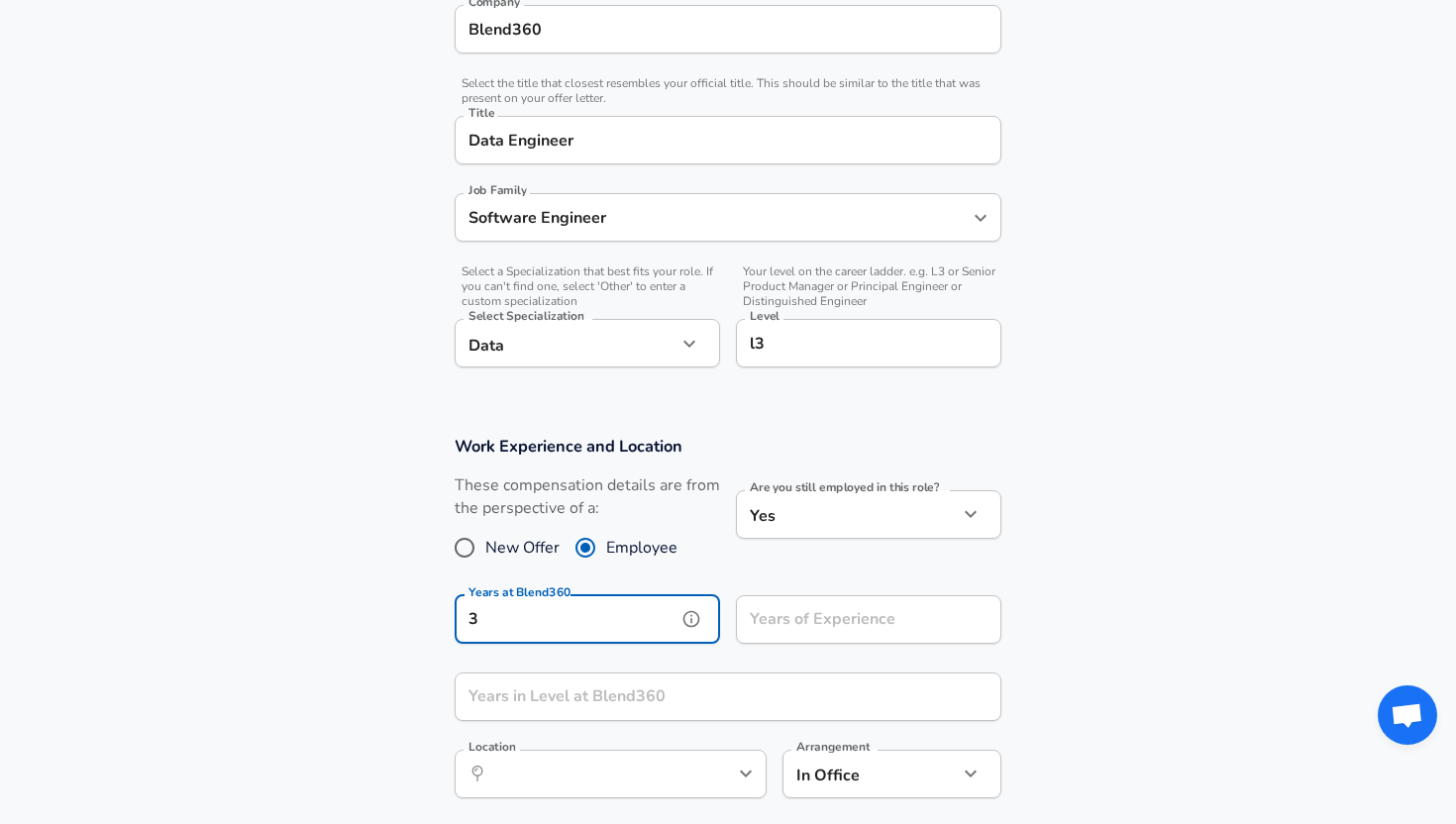 type on "3" 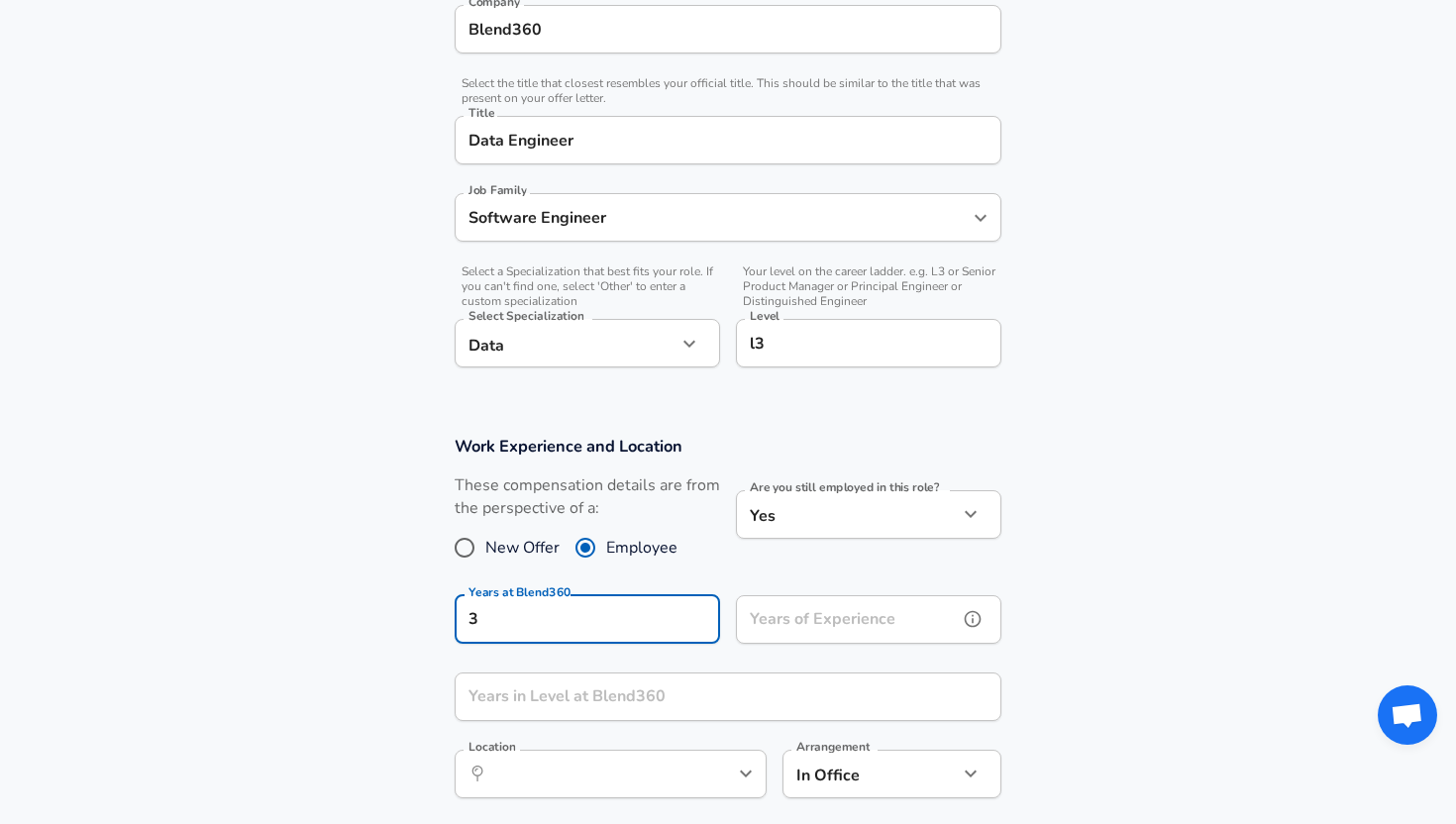click on "Years of Experience" at bounding box center (847, 619) 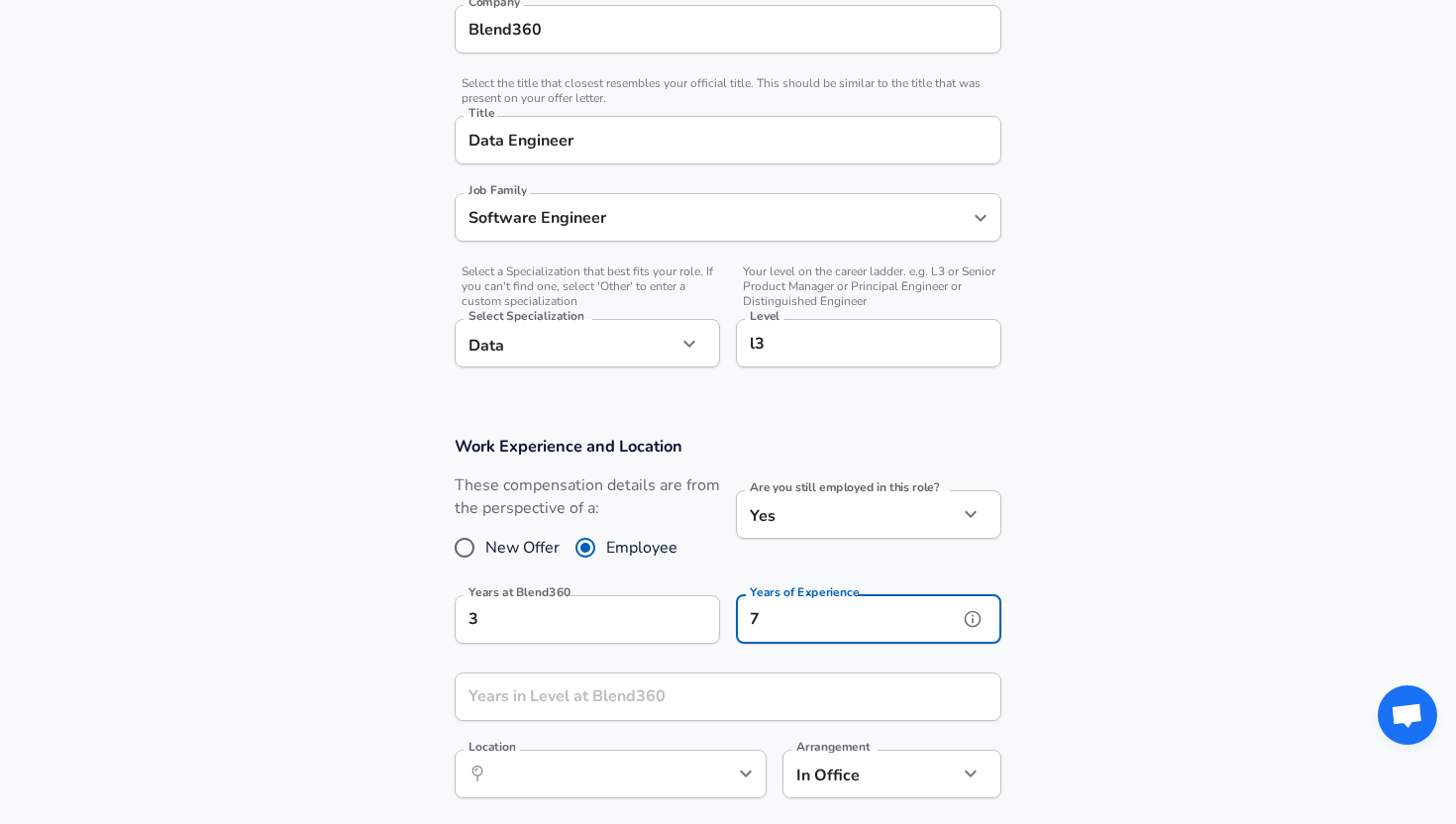type on "7" 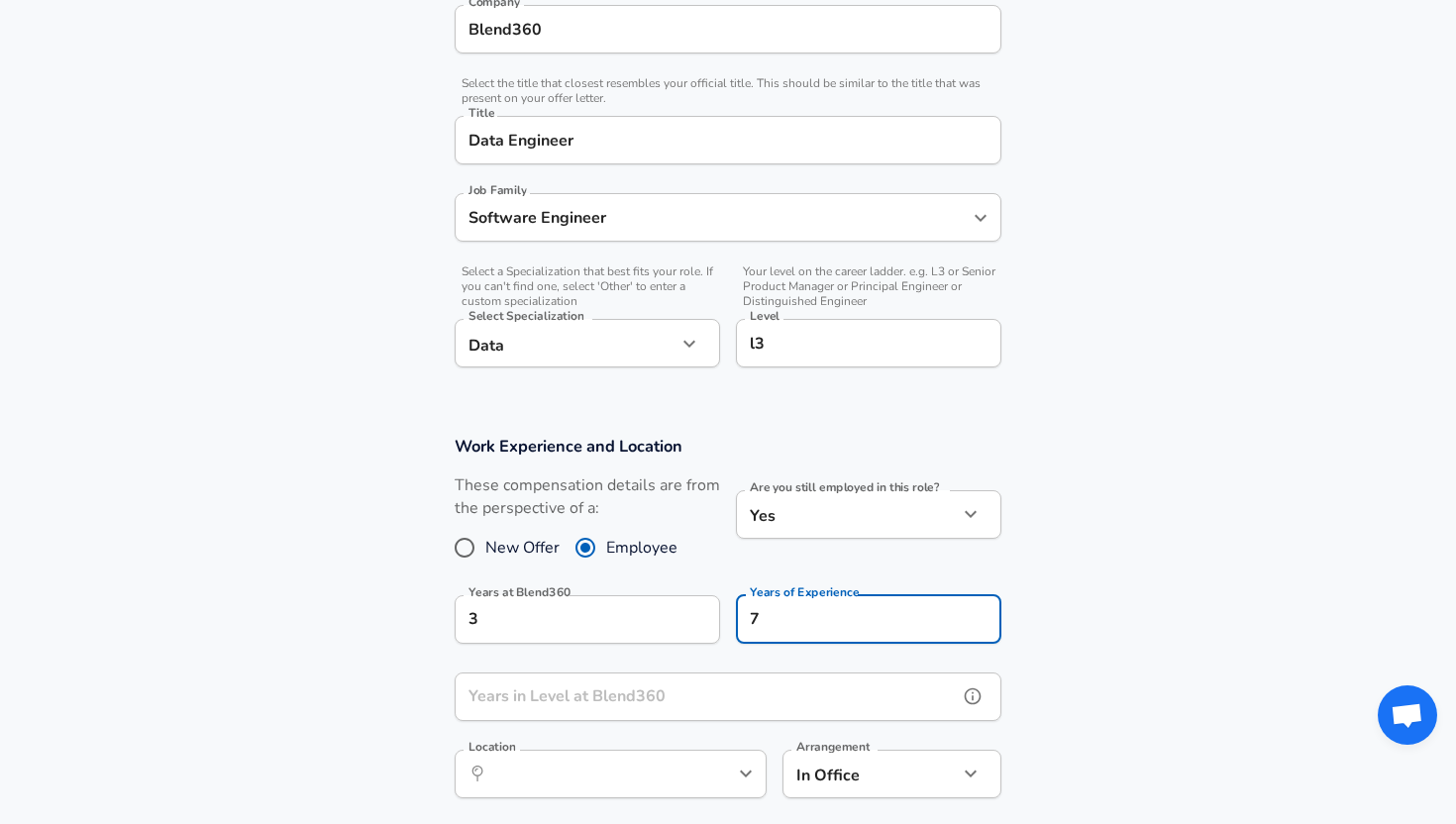 click on "Years in Level at Blend360" at bounding box center (706, 696) 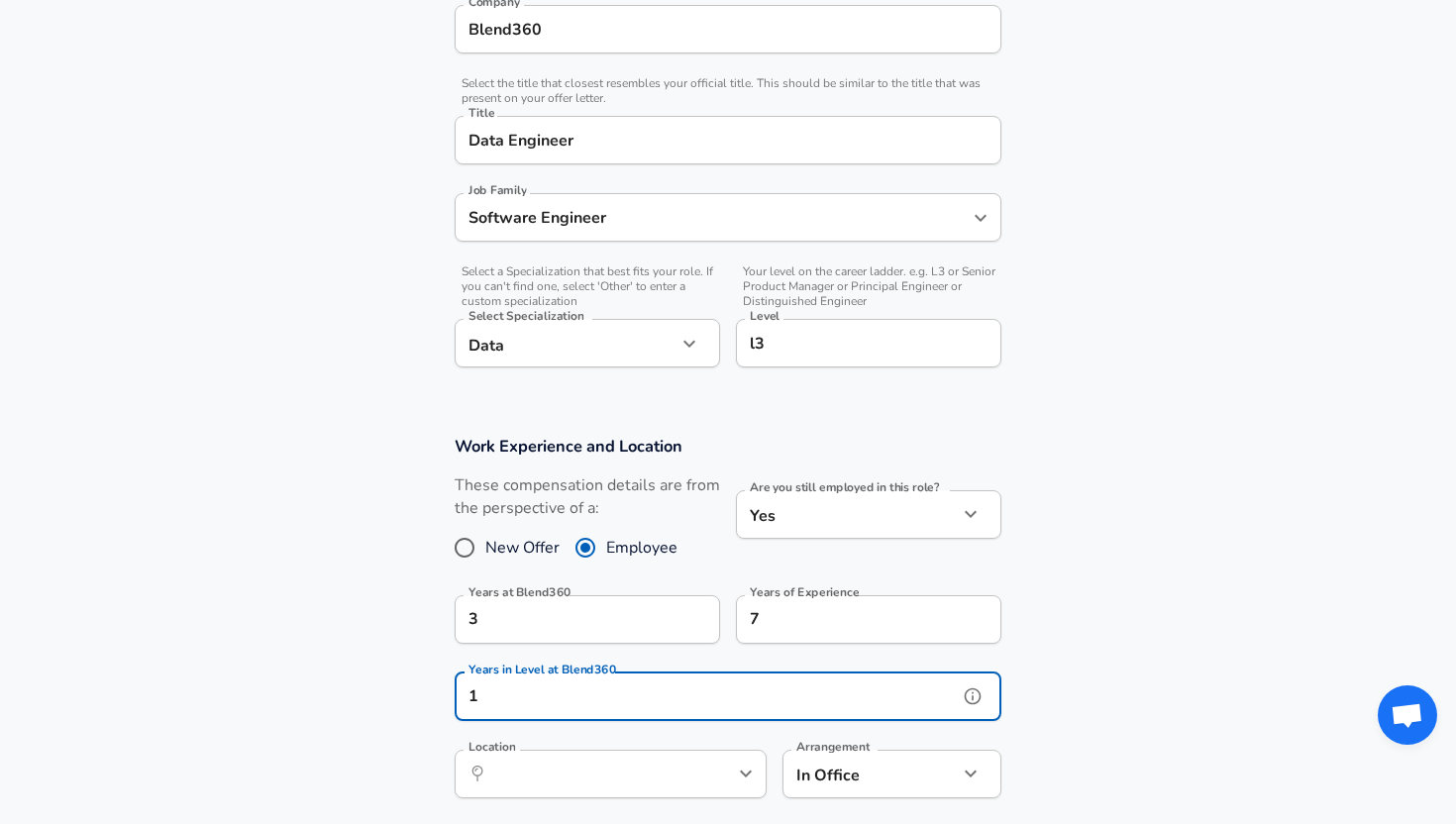 scroll, scrollTop: 624, scrollLeft: 0, axis: vertical 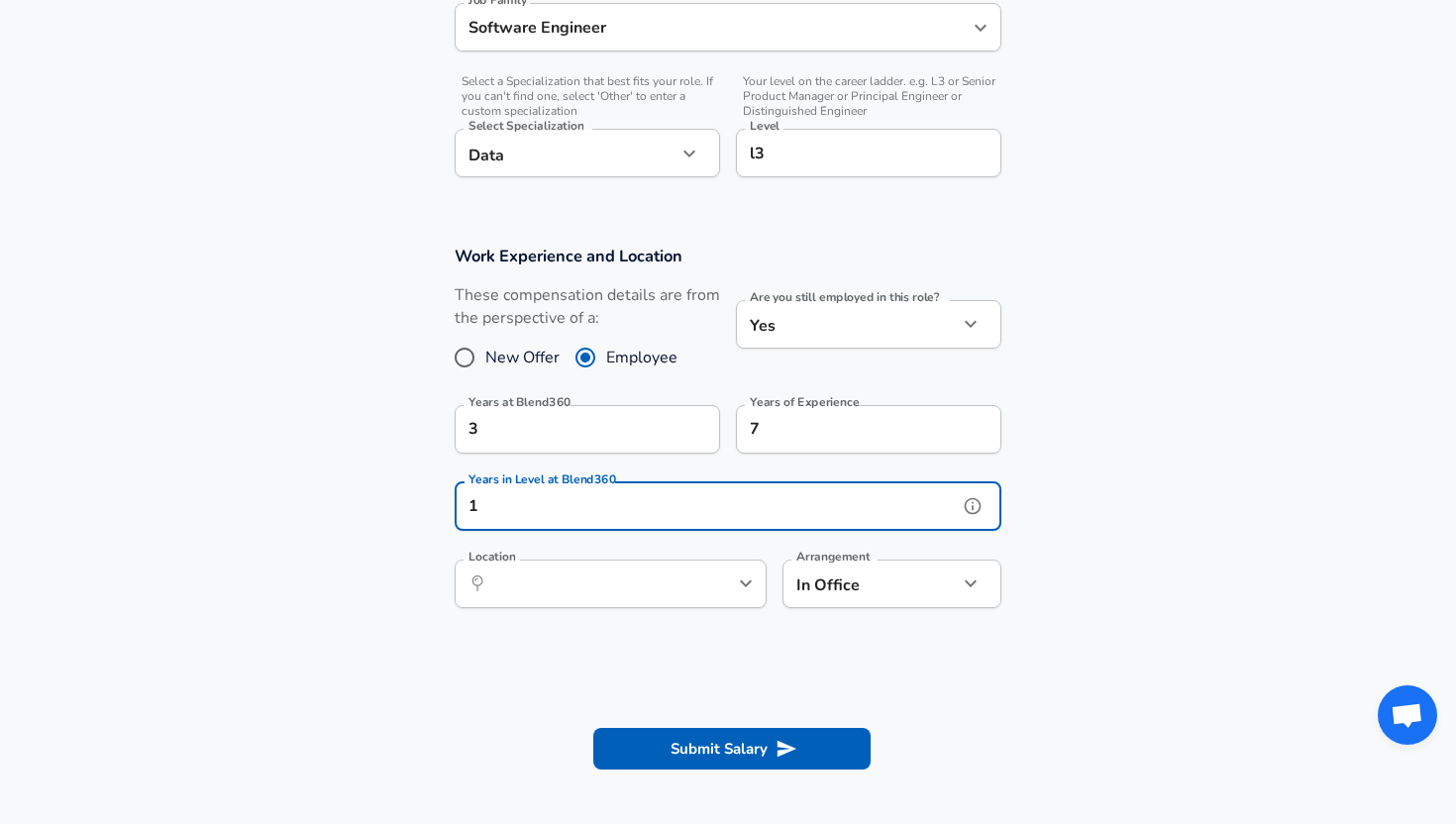 click on "​ Location" at bounding box center [610, 583] 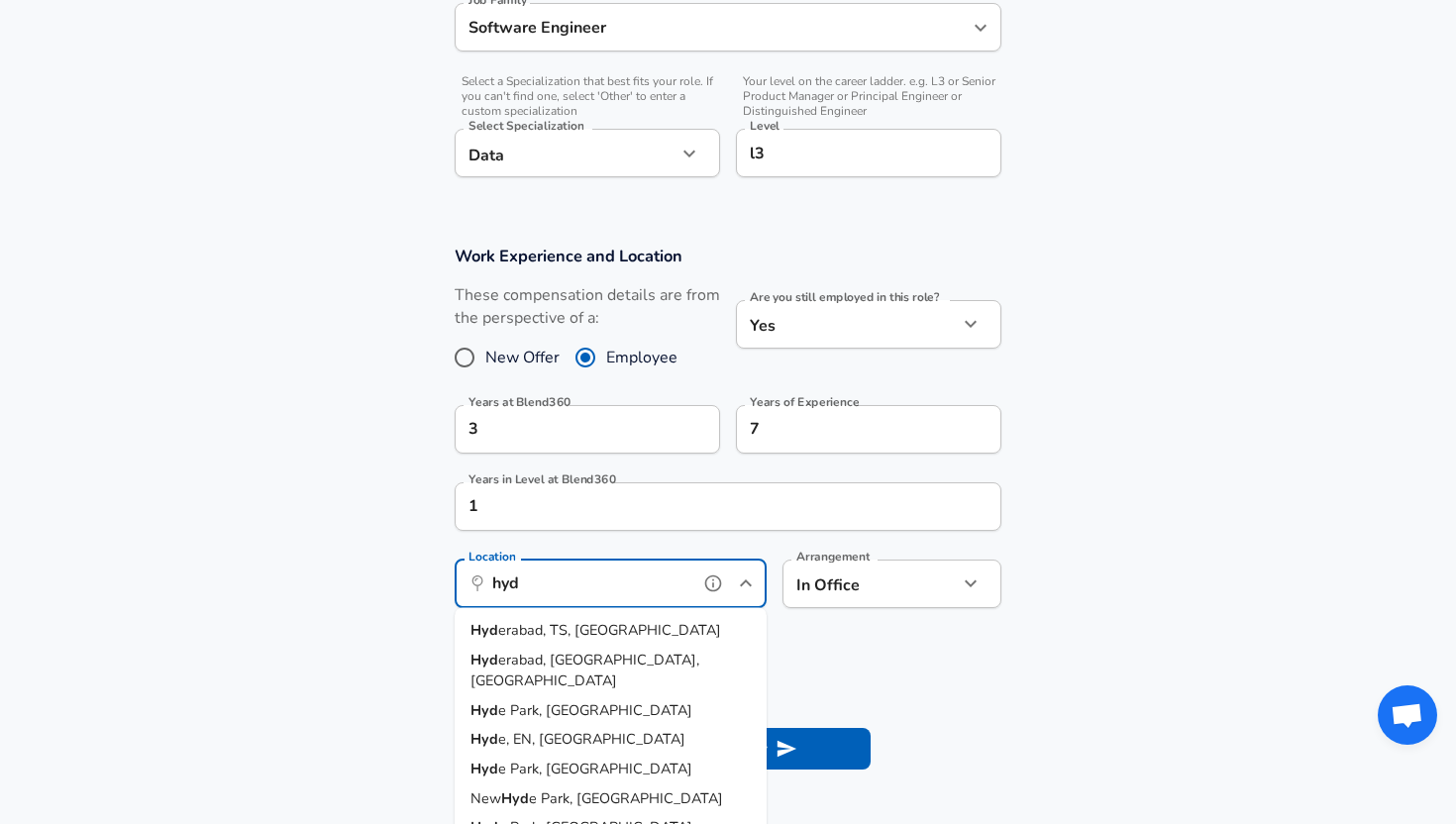 click on "Hyd erabad, [GEOGRAPHIC_DATA], [GEOGRAPHIC_DATA]" at bounding box center (595, 631) 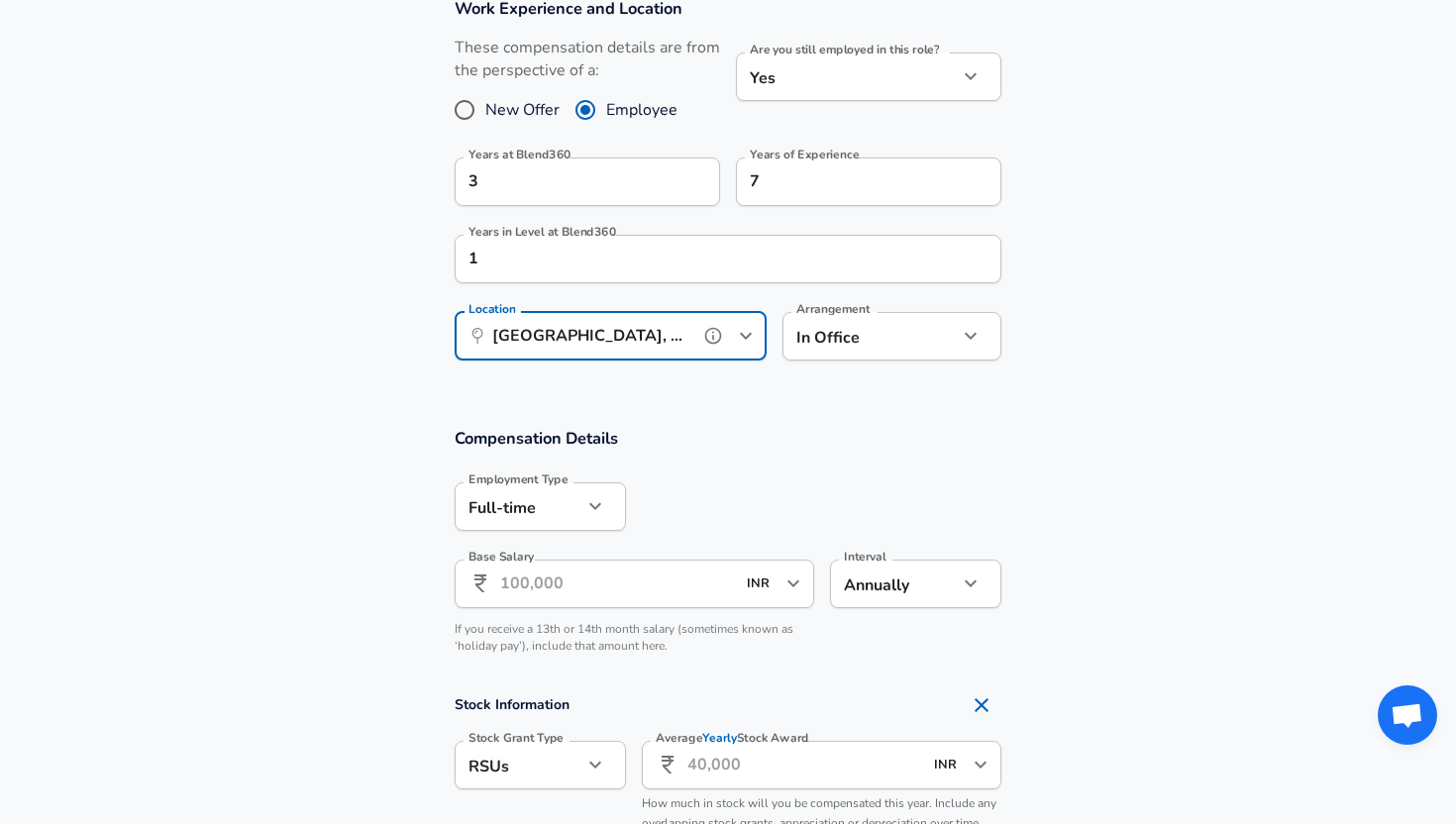 scroll, scrollTop: 881, scrollLeft: 0, axis: vertical 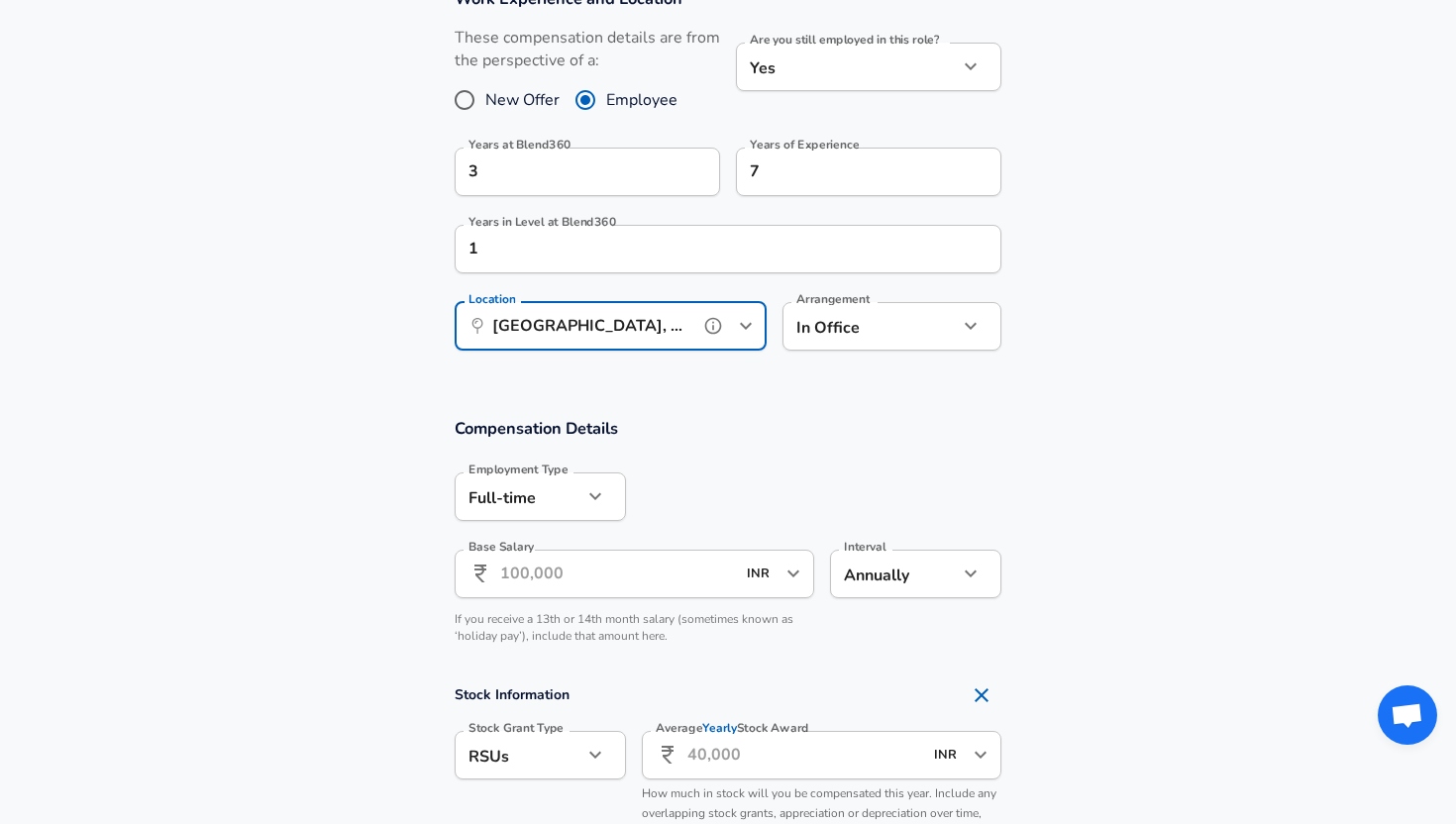 type on "[GEOGRAPHIC_DATA], [GEOGRAPHIC_DATA], [GEOGRAPHIC_DATA]" 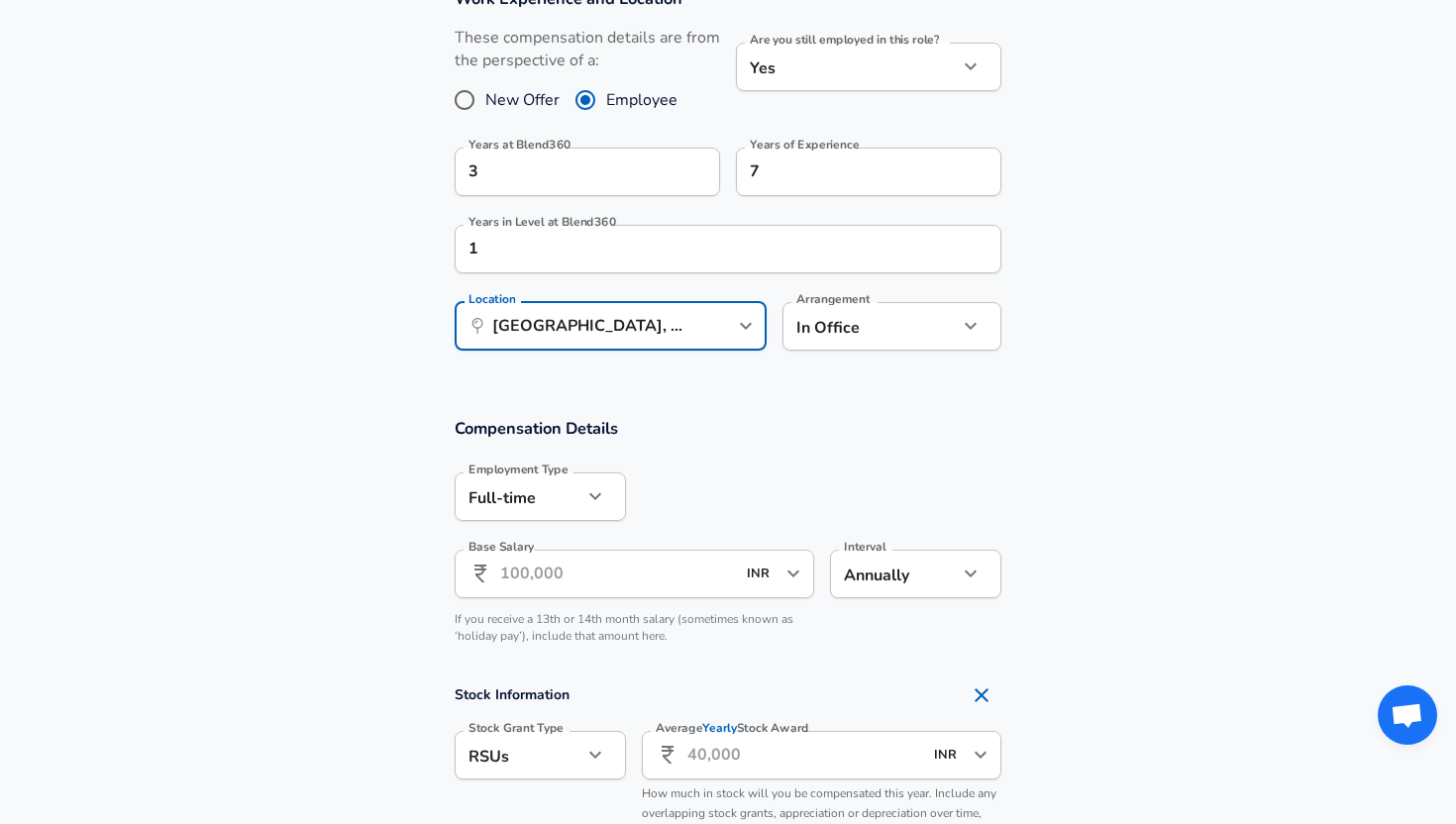 click on "Base Salary" at bounding box center (617, 573) 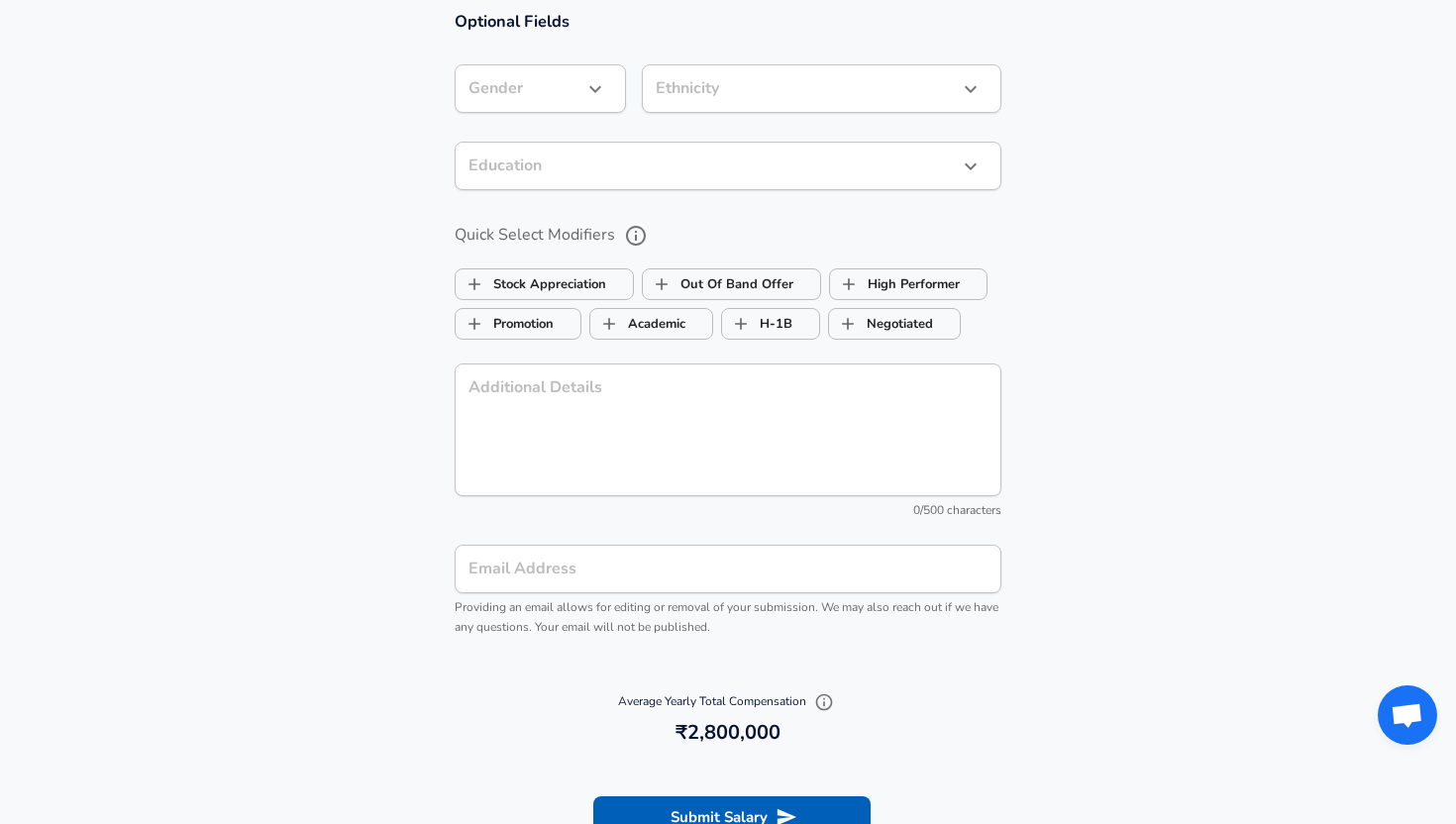 scroll, scrollTop: 2114, scrollLeft: 0, axis: vertical 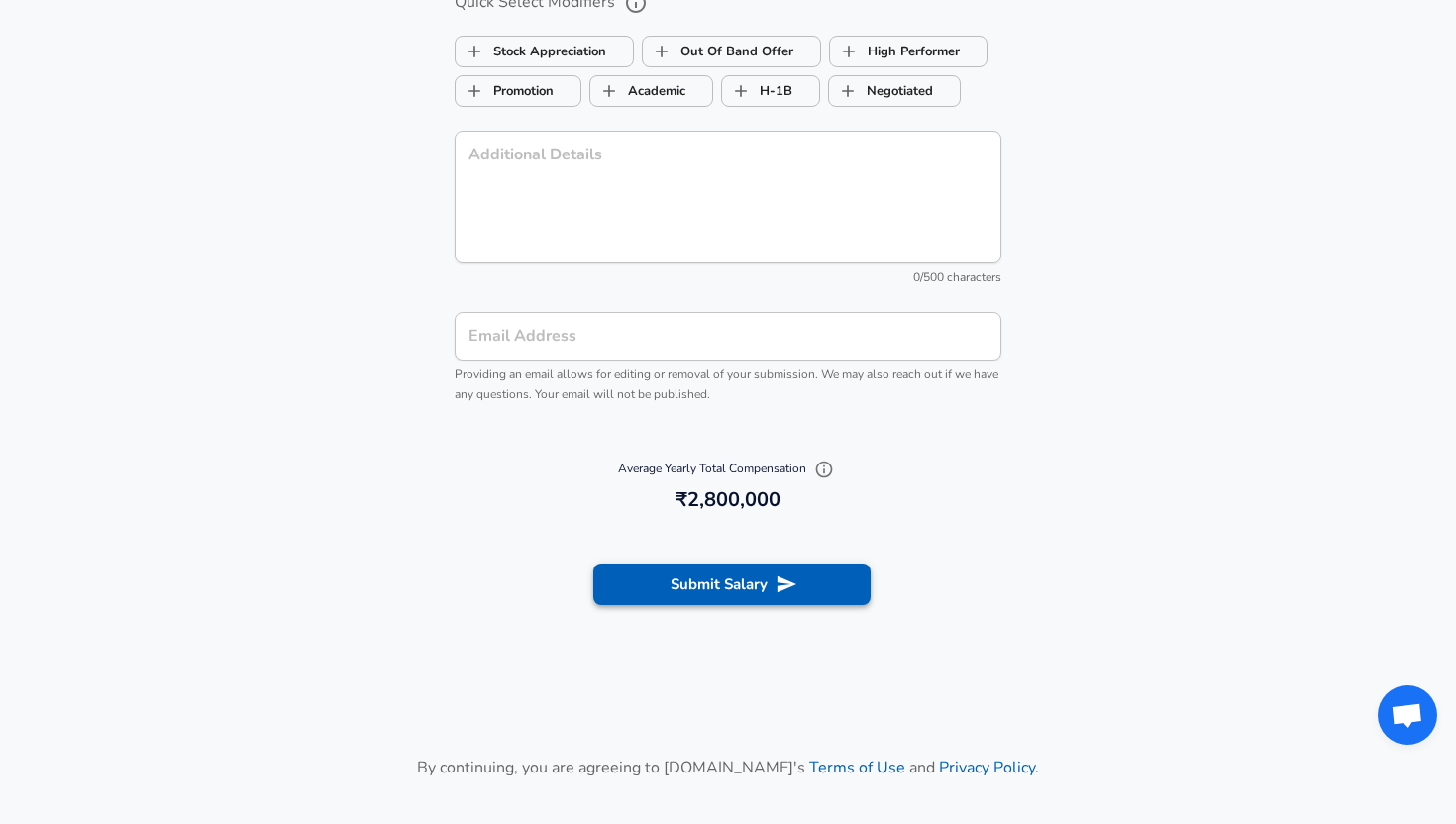 type on "28,00,000" 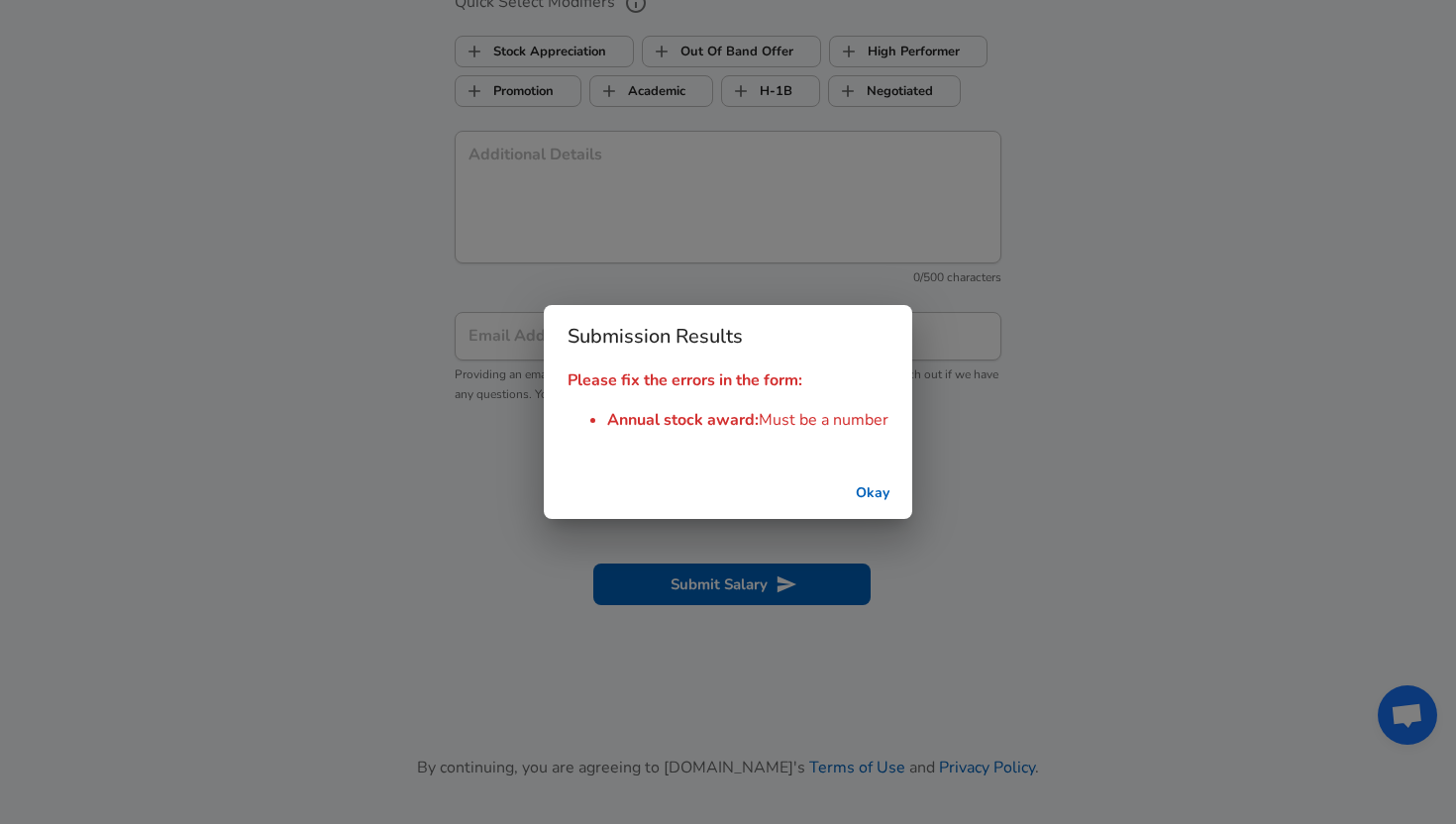 click on "Okay" at bounding box center [873, 493] 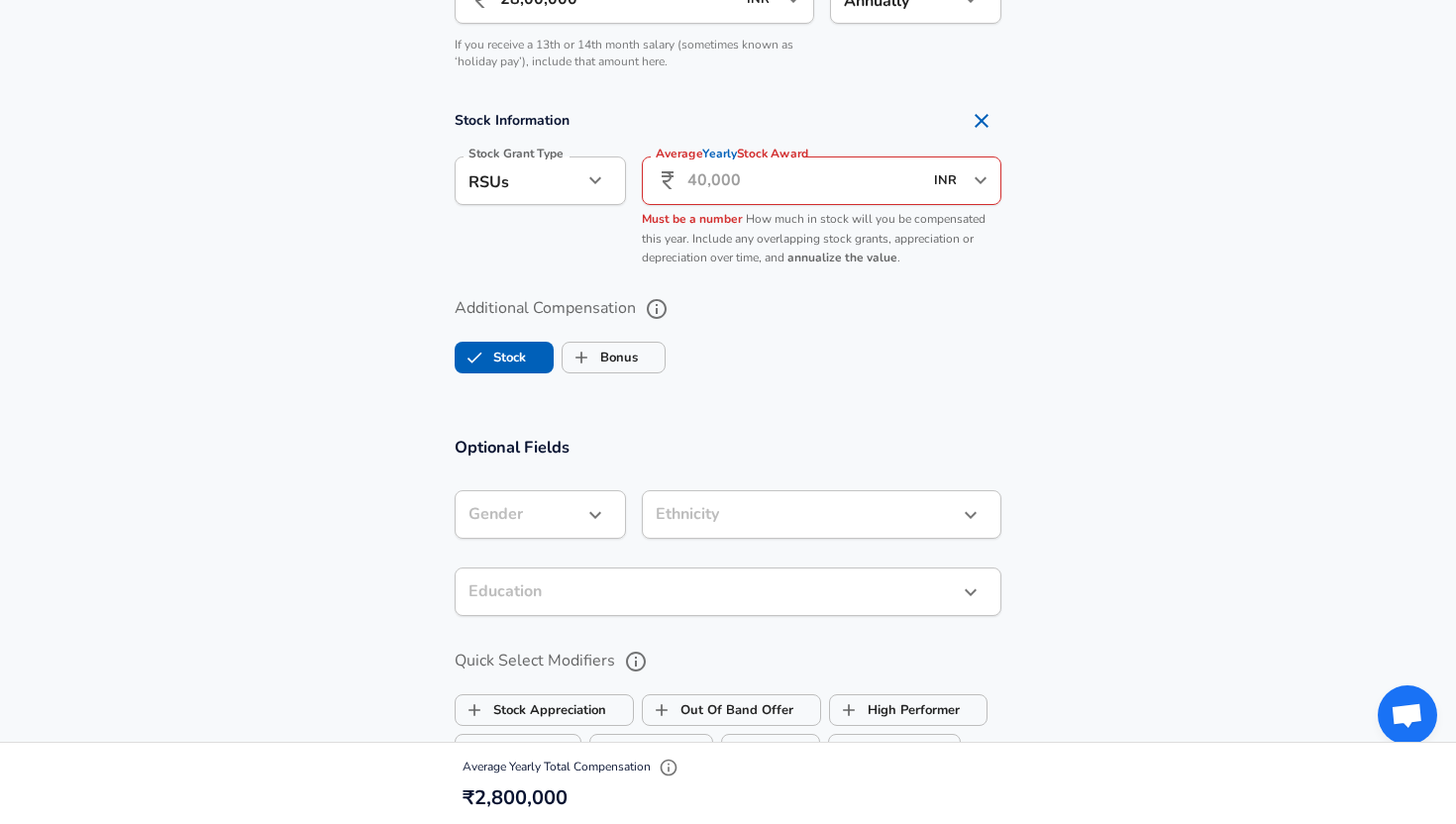 scroll, scrollTop: 1329, scrollLeft: 0, axis: vertical 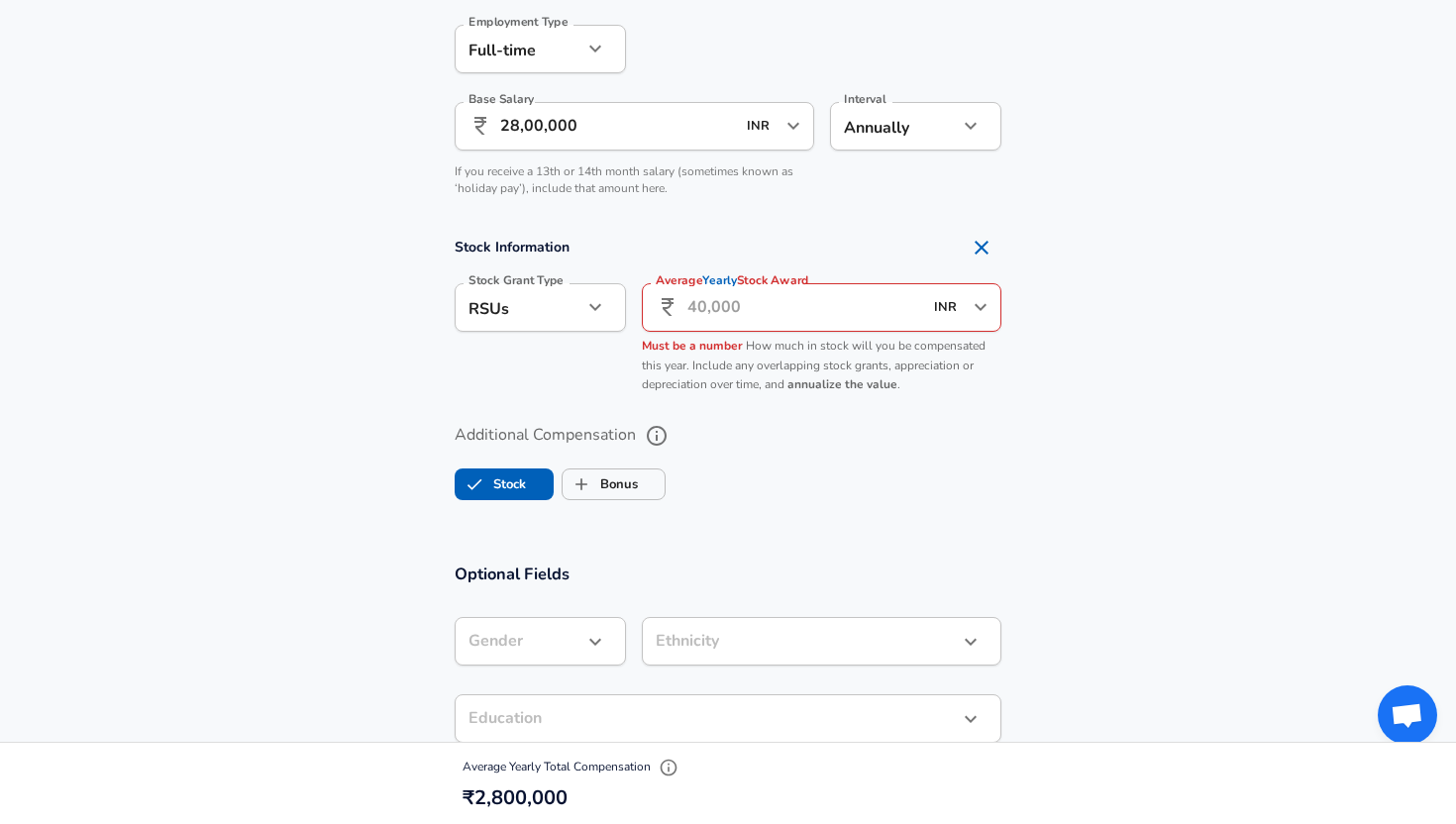 click on "Average  Yearly  Stock Award" at bounding box center (804, 307) 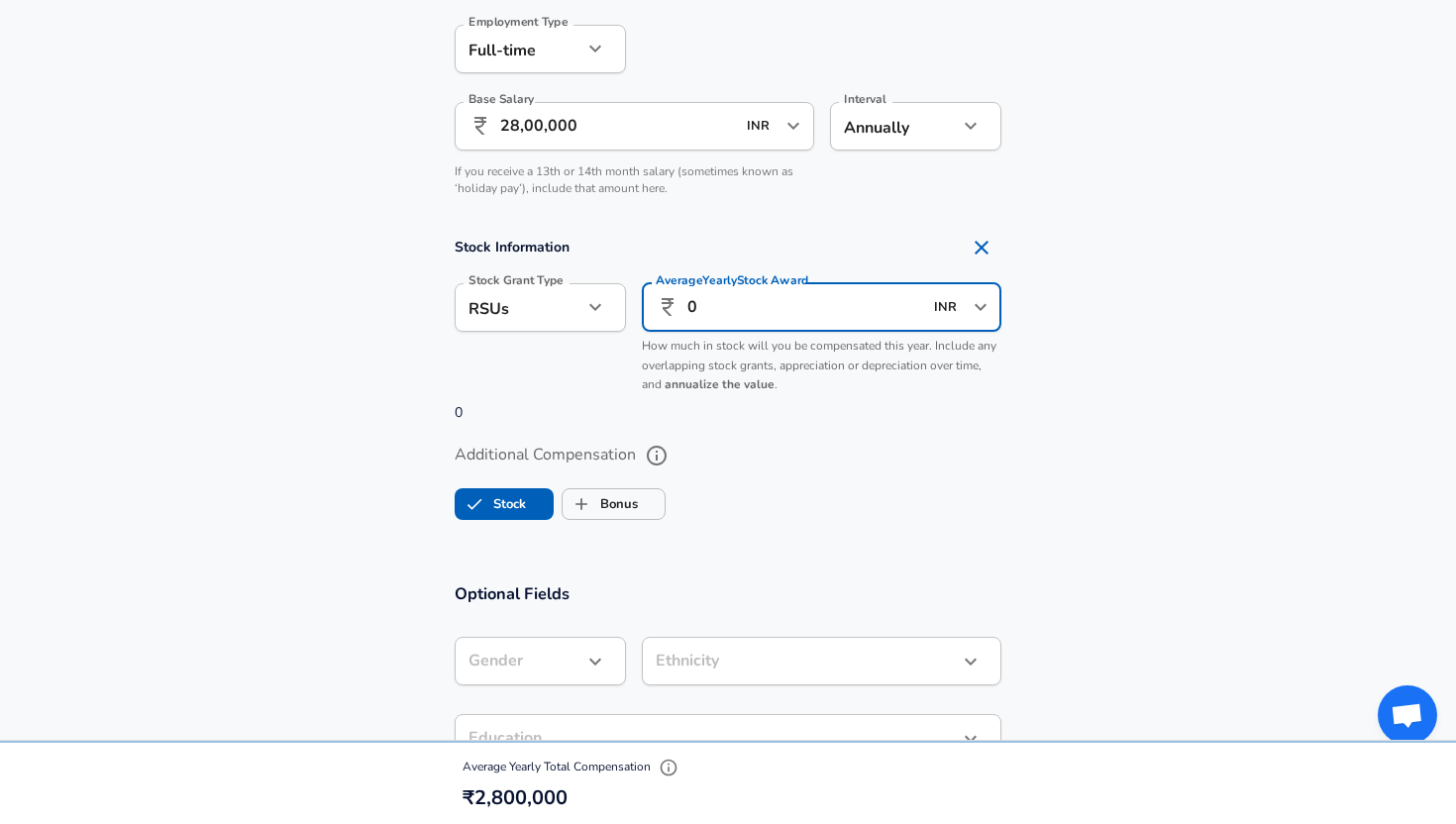 scroll, scrollTop: 0, scrollLeft: 0, axis: both 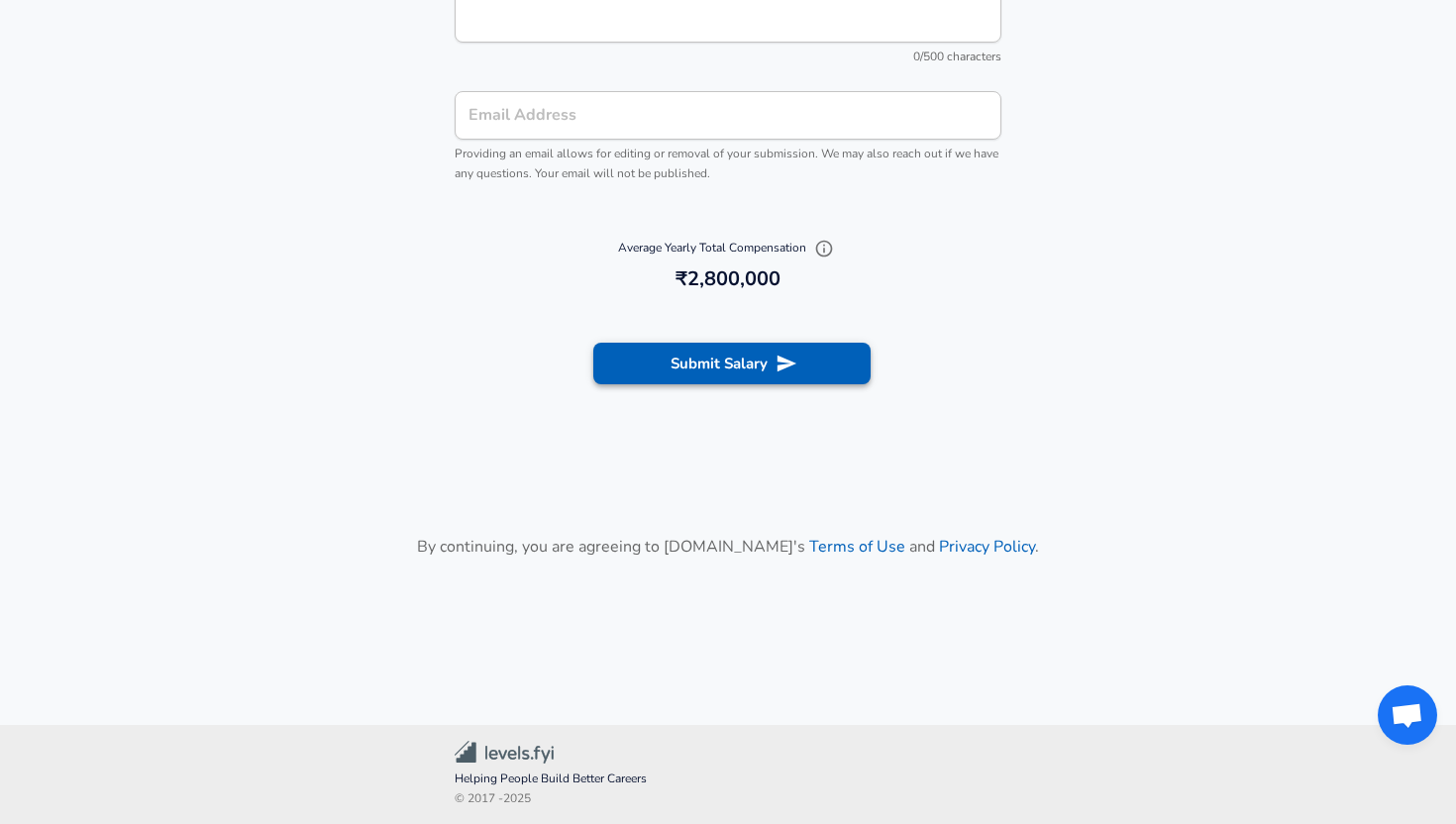 type on "0" 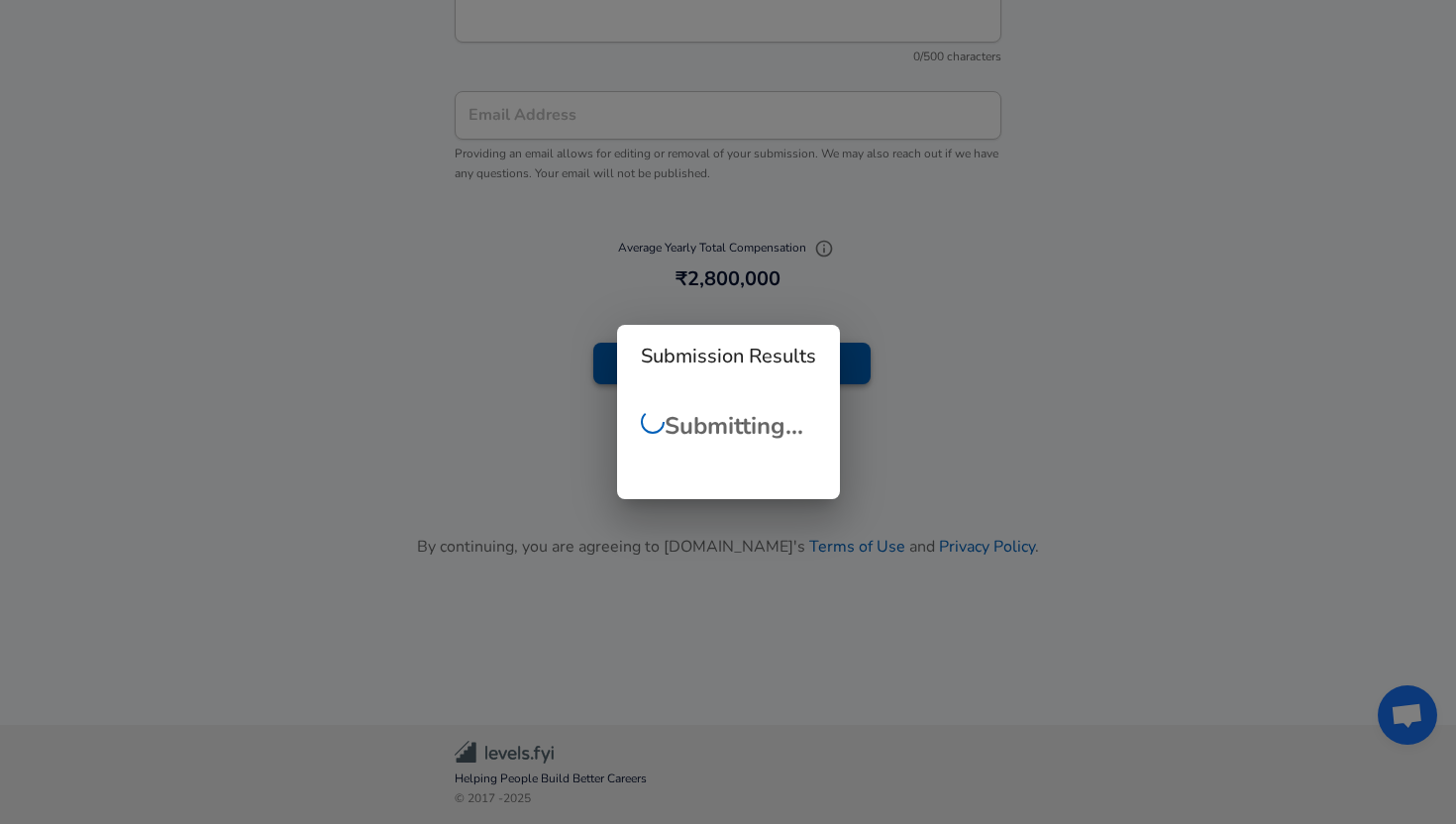 scroll, scrollTop: 0, scrollLeft: 0, axis: both 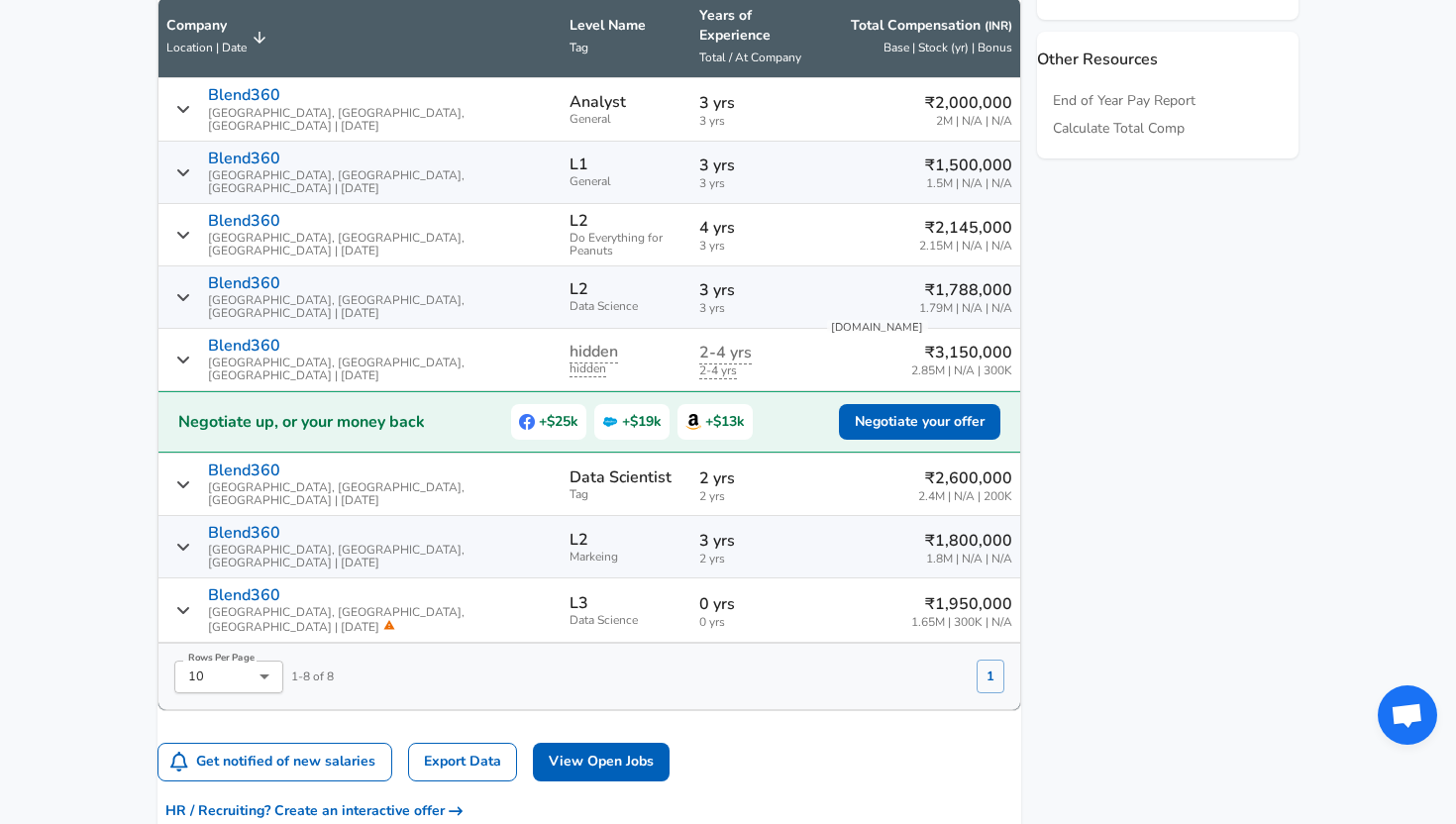 click on "For Employers ₹ INR / yr Change English ([GEOGRAPHIC_DATA]) Change Login Sign Up All Data By Location By Company By Title Salary Calculator Chart Visualizations Verified Salaries Internships Negotiation Support Compare Benefits Who's Hiring 2024 Pay Report Top Paying Companies Integrate Blog Press Google Software Engineer Product Manager [US_STATE][GEOGRAPHIC_DATA] Area Data Scientist View Individual Data Points   Levels FYI Logo Salaries 📂   All Data 🌎   By Location 🏢   By Company 🖋    By Title 🏭️    By Industry 📍   Salary Heatmap 📈   Chart Visualizations 🔥   Real-time Percentiles 🎓   Internships ❣️   Compare Benefits 🎬   2024 Pay Report 🏆   Top Paying Companies 💸   Calculate Meeting Cost #️⃣   Salary Calculator Contribute Add Salary Add Company Benefits Add Level Mapping Jobs Services Candidate Services 💵  Negotiation Coaching 📄  Resume Review 🎁  Gift a Resume Review For Employers Interactive Offers Real-time Percentiles  🔥 Compensation Benchmarking For Academic Research" at bounding box center (728, -663) 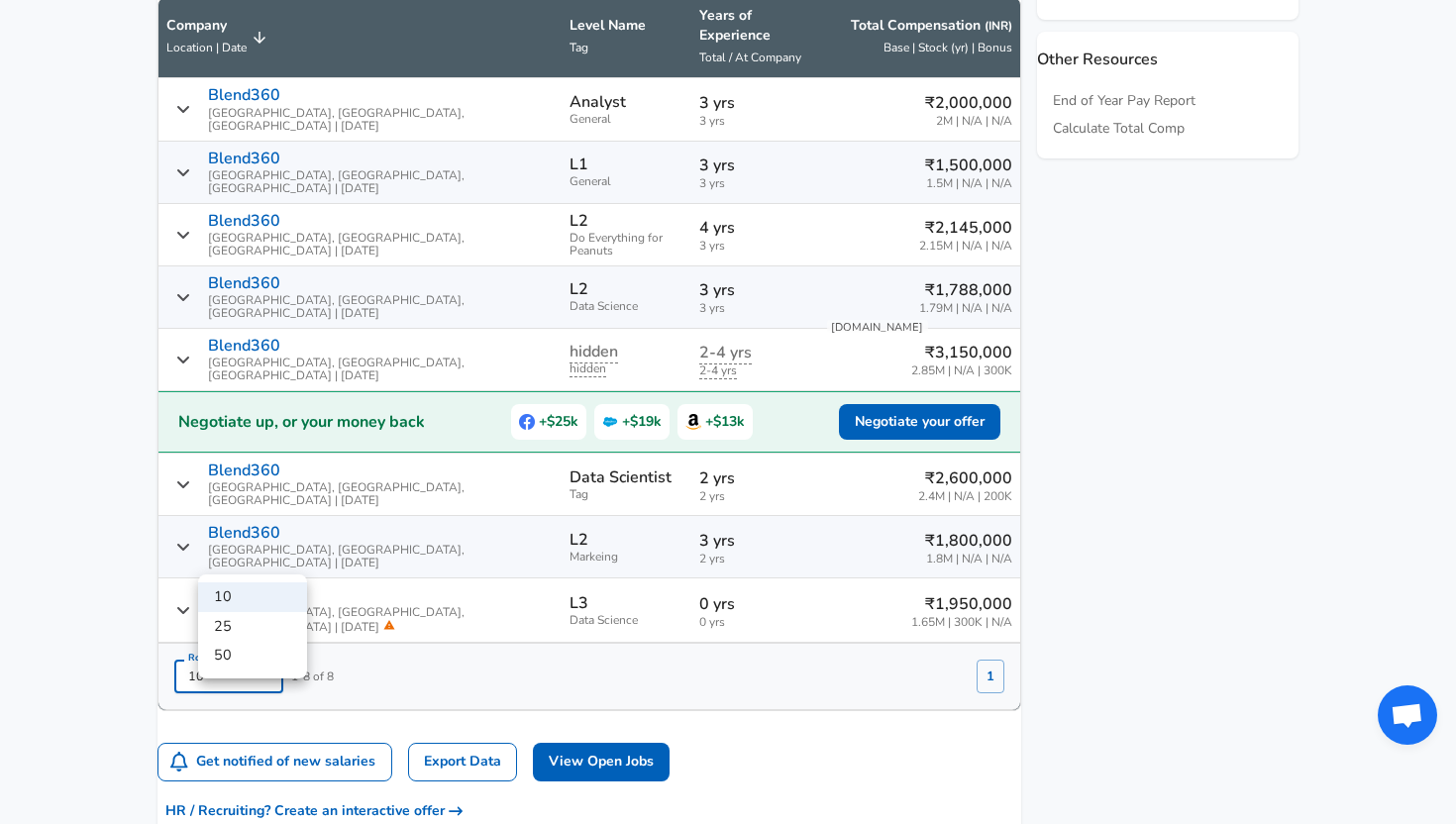 click on "25" at bounding box center (253, 627) 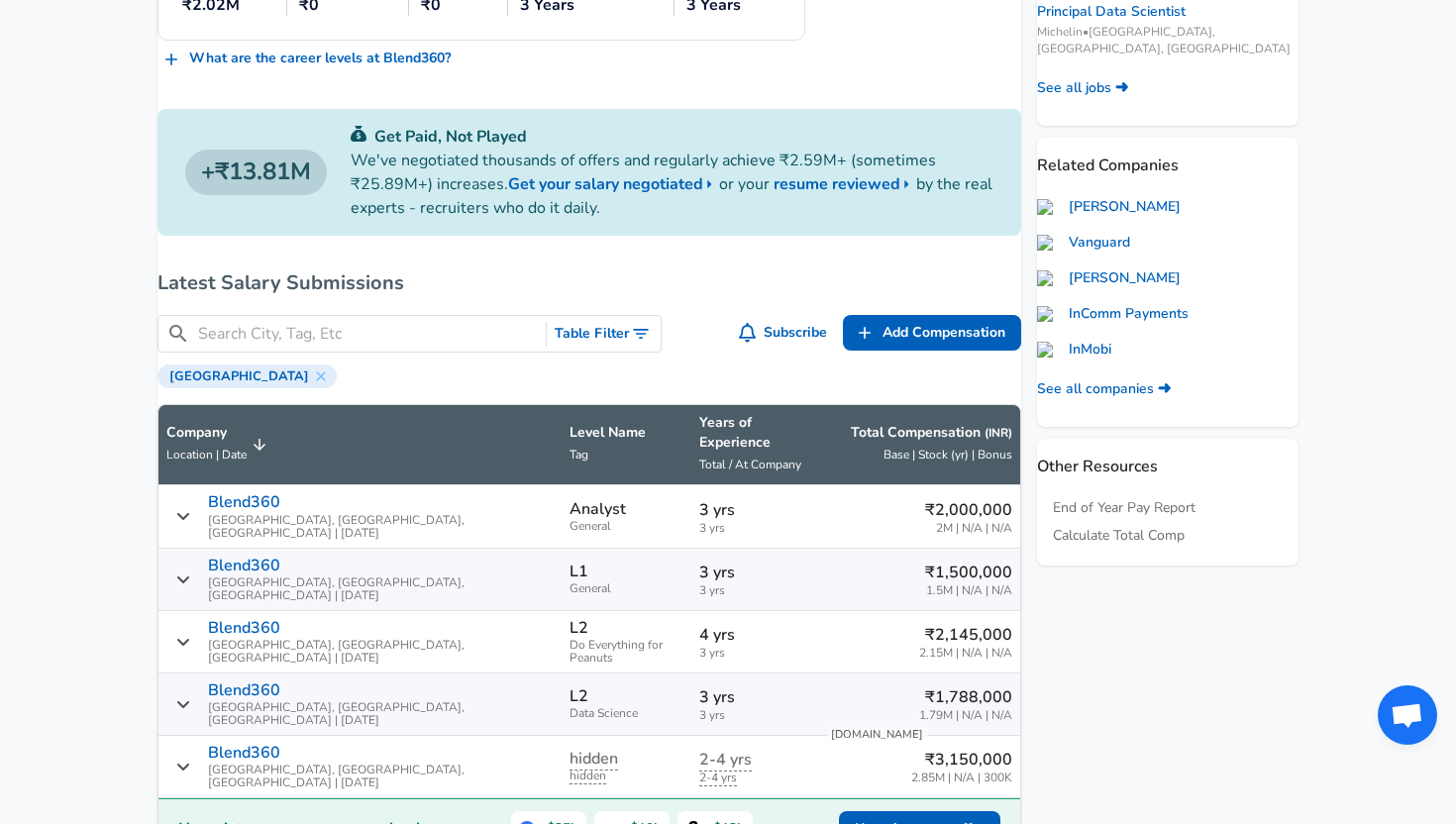 scroll, scrollTop: 667, scrollLeft: 0, axis: vertical 